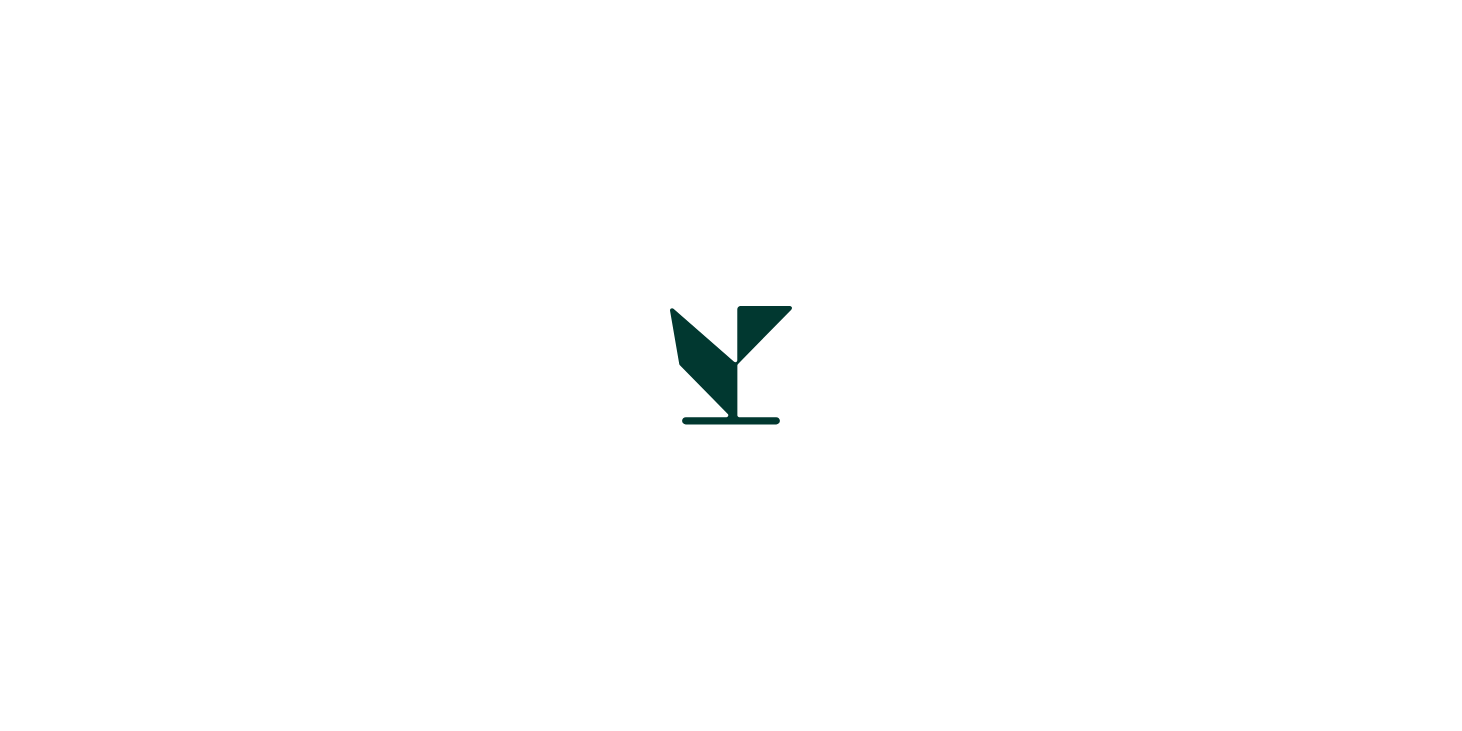 scroll, scrollTop: 0, scrollLeft: 0, axis: both 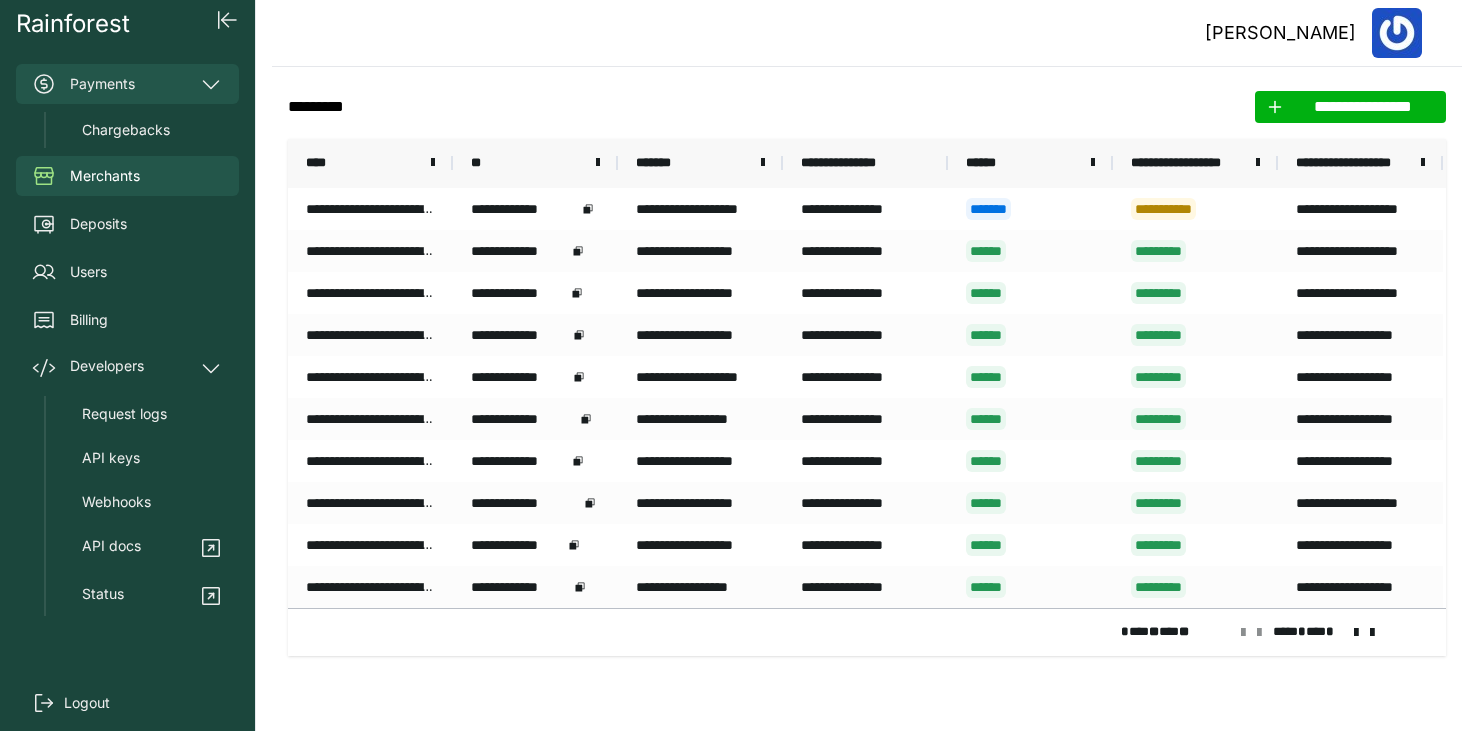 click on "Payments" at bounding box center (127, 84) 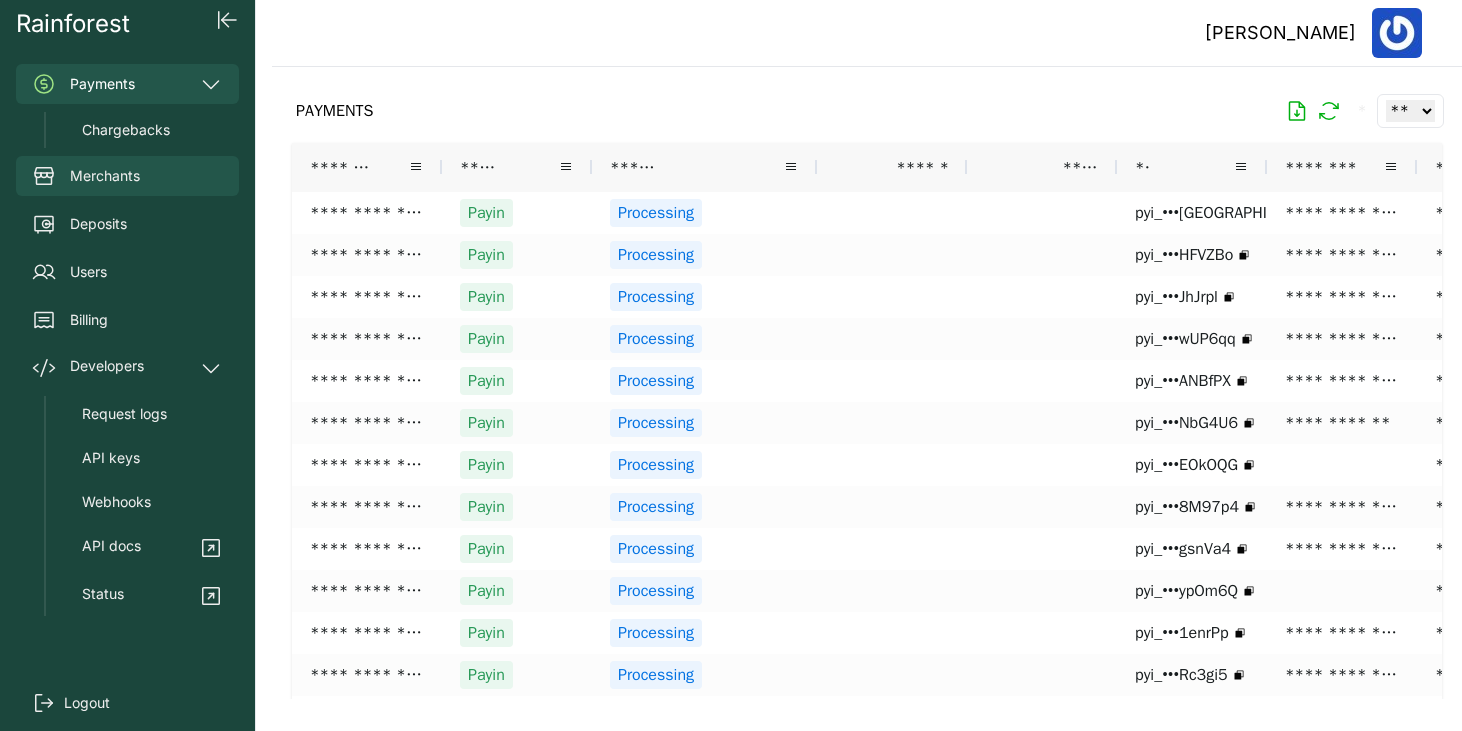 click on "Merchants" at bounding box center [127, 176] 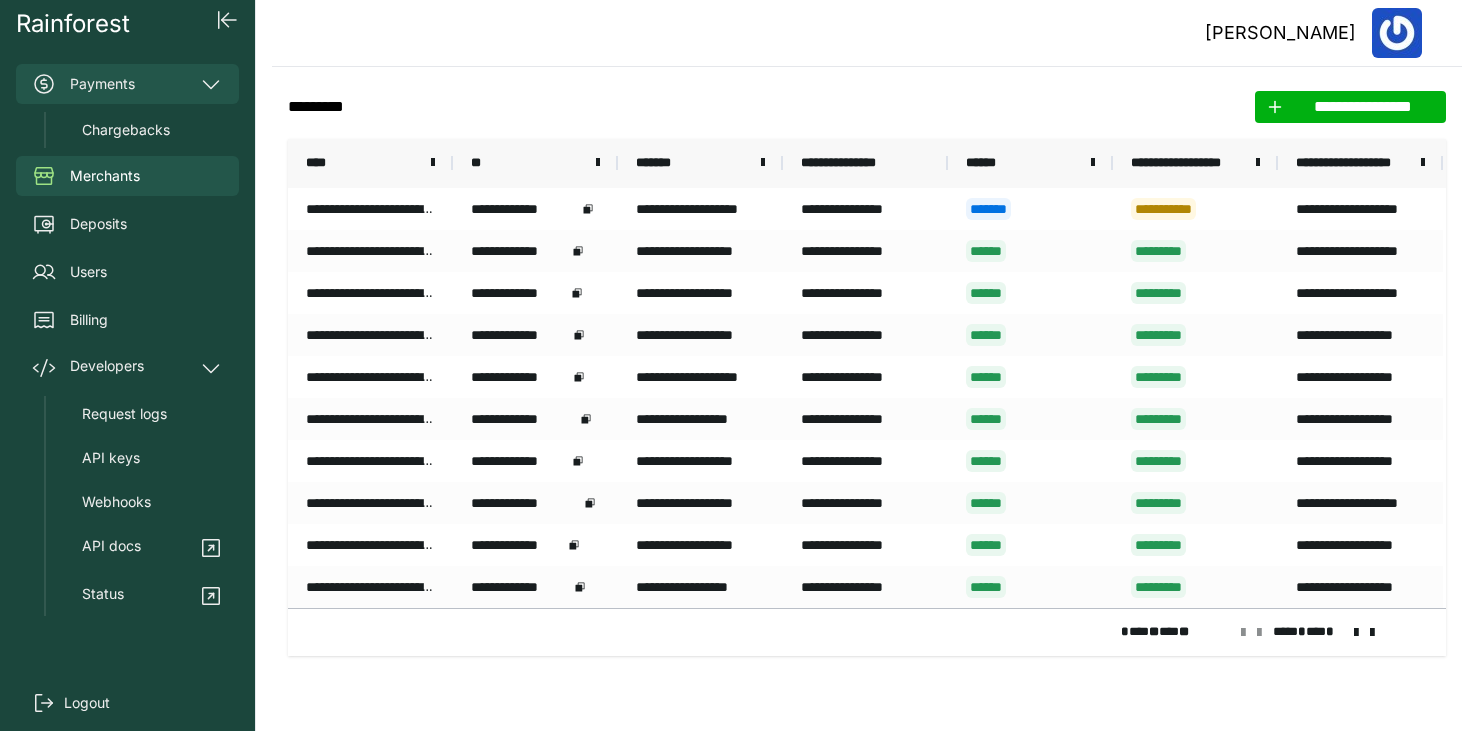 click on "Payments" at bounding box center [127, 84] 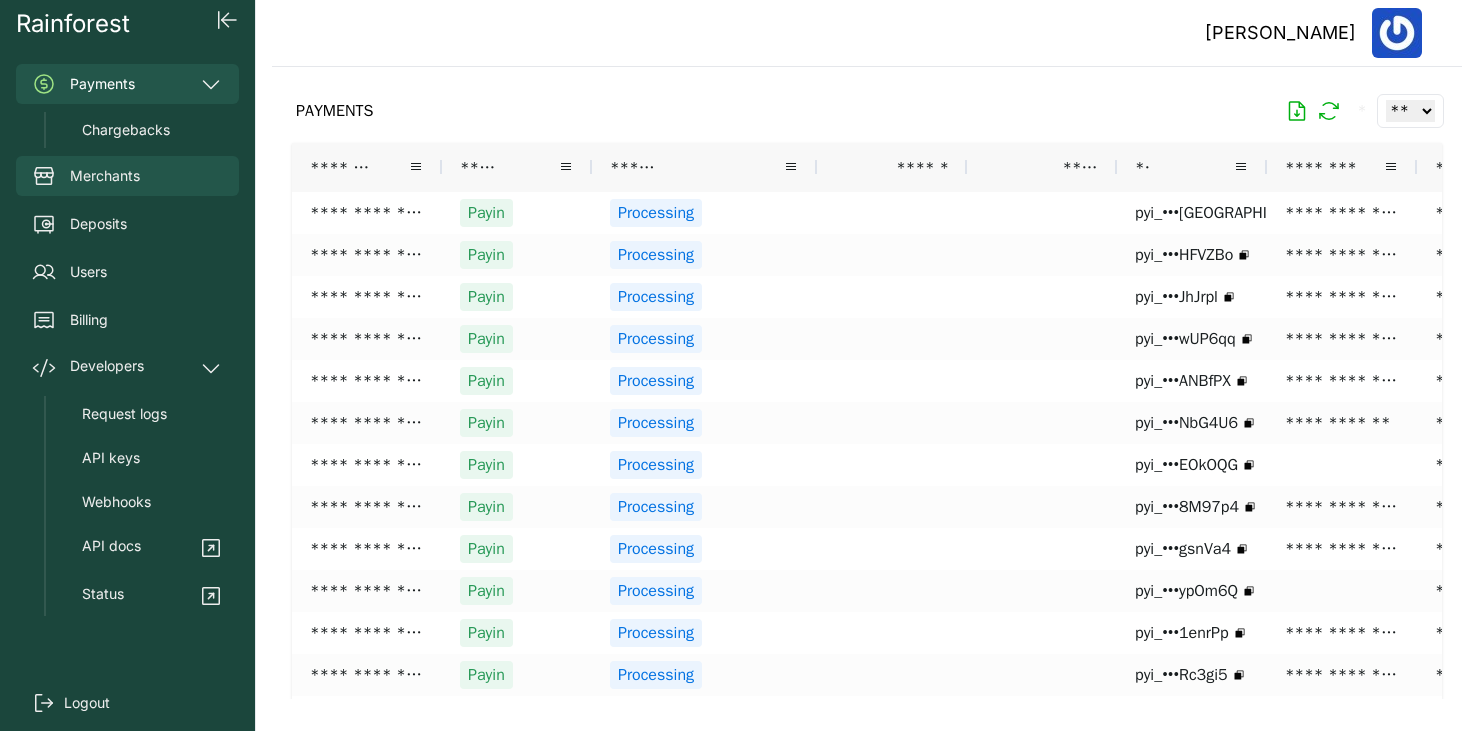click on "Merchants" at bounding box center [105, 176] 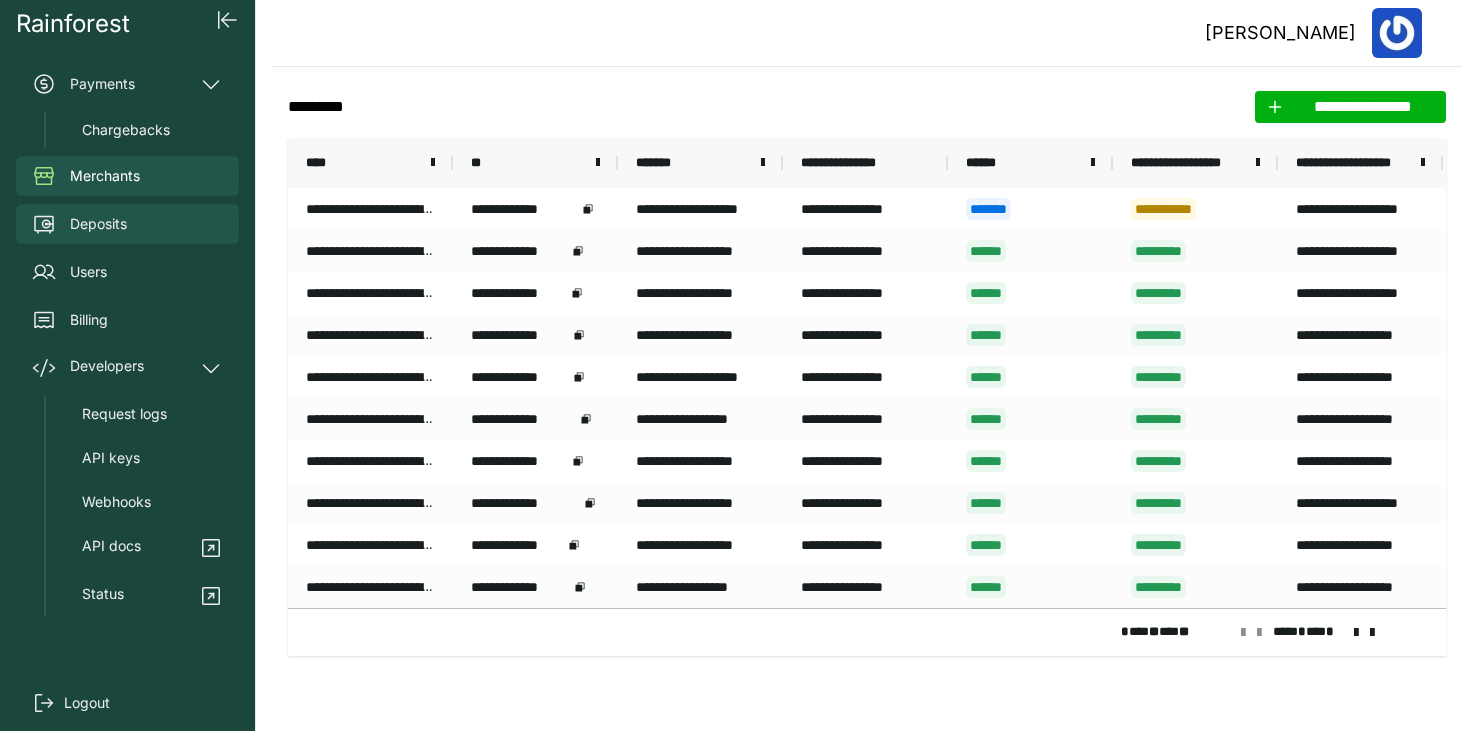 click on "Deposits" at bounding box center (98, 224) 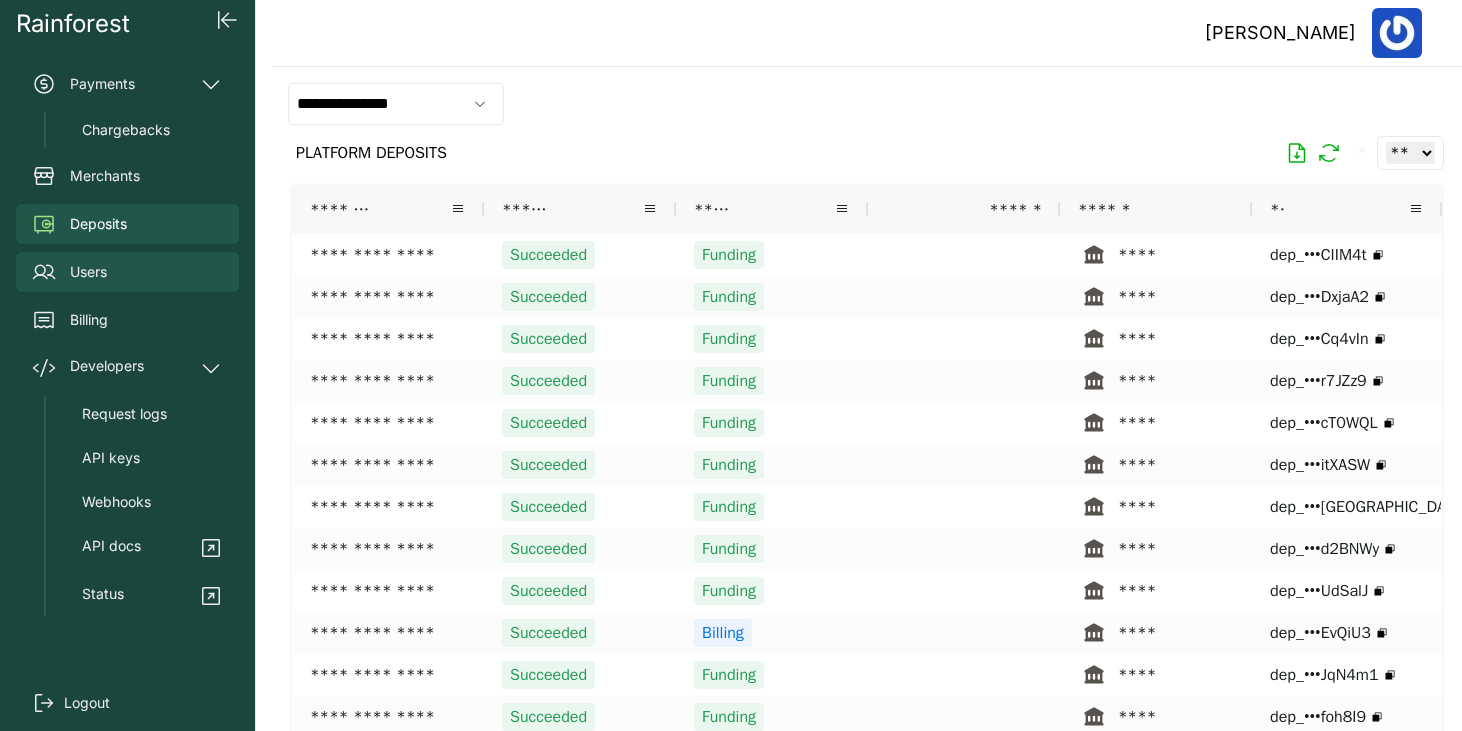 click on "Users" at bounding box center [88, 272] 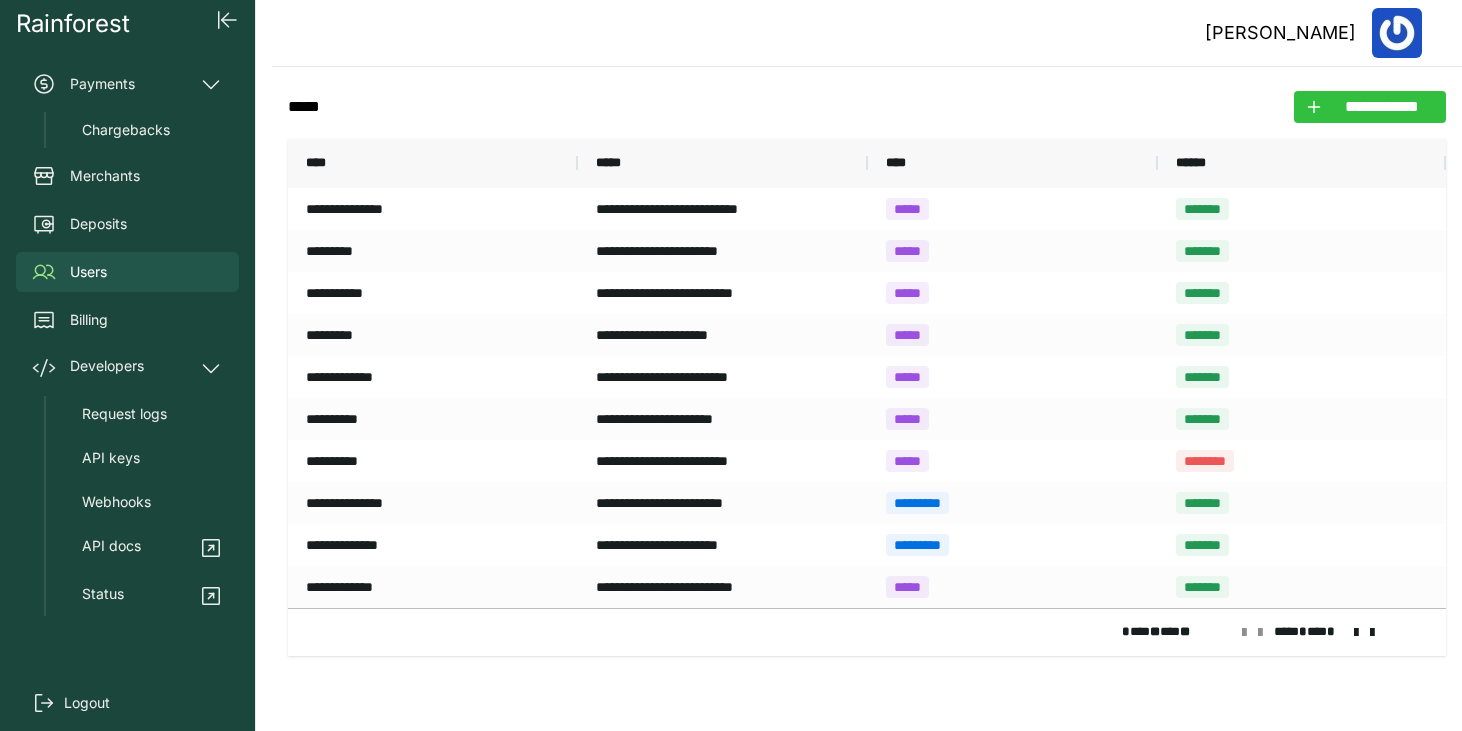 click on "**********" at bounding box center (1382, 107) 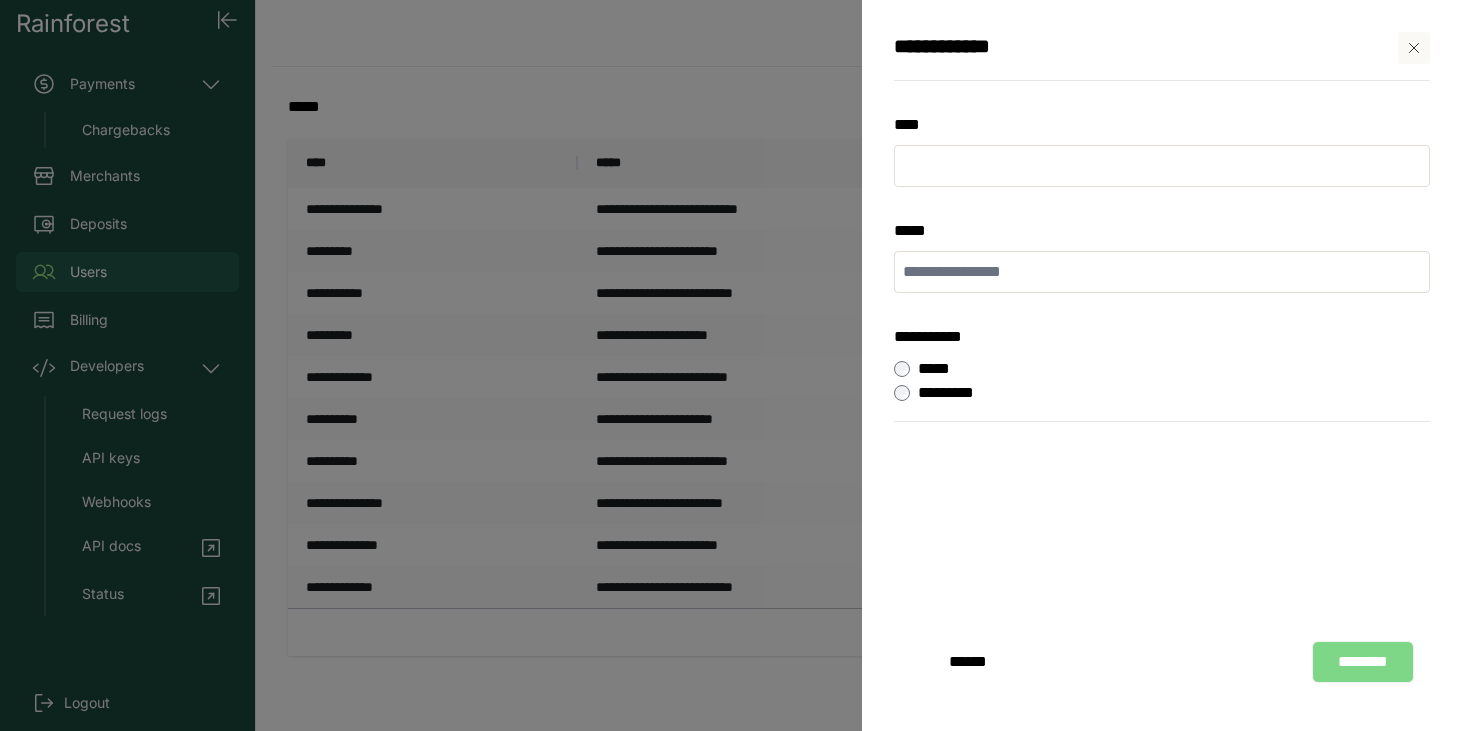 click 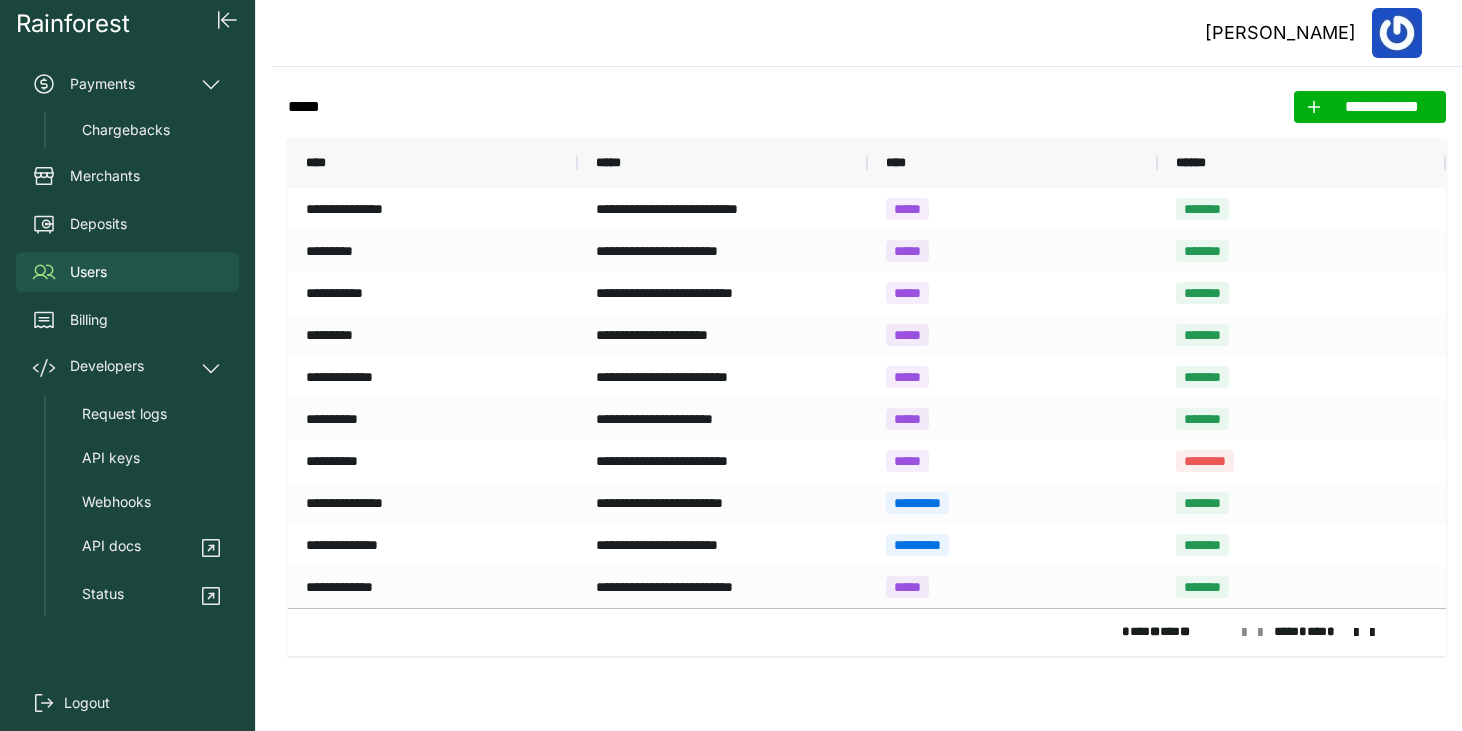 click at bounding box center (1372, 633) 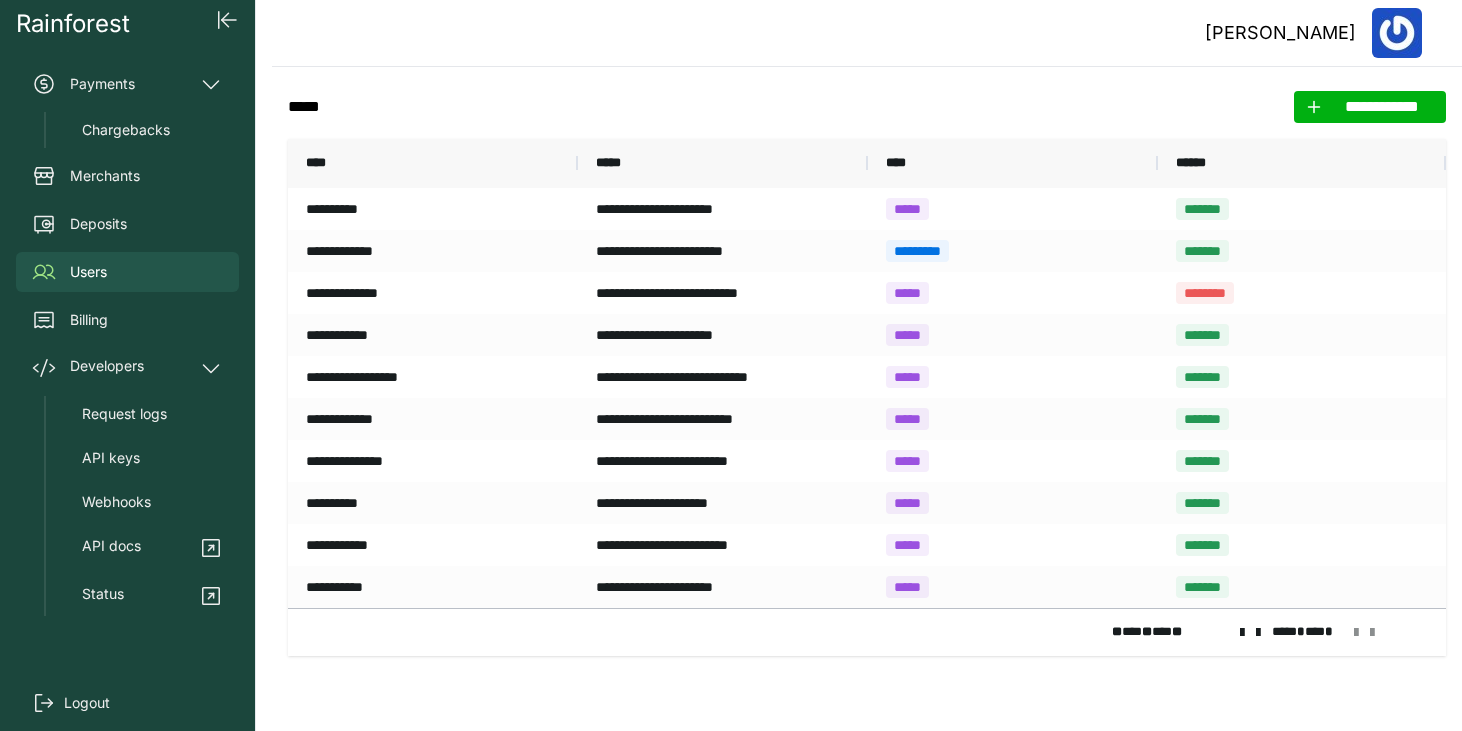 click at bounding box center [1258, 633] 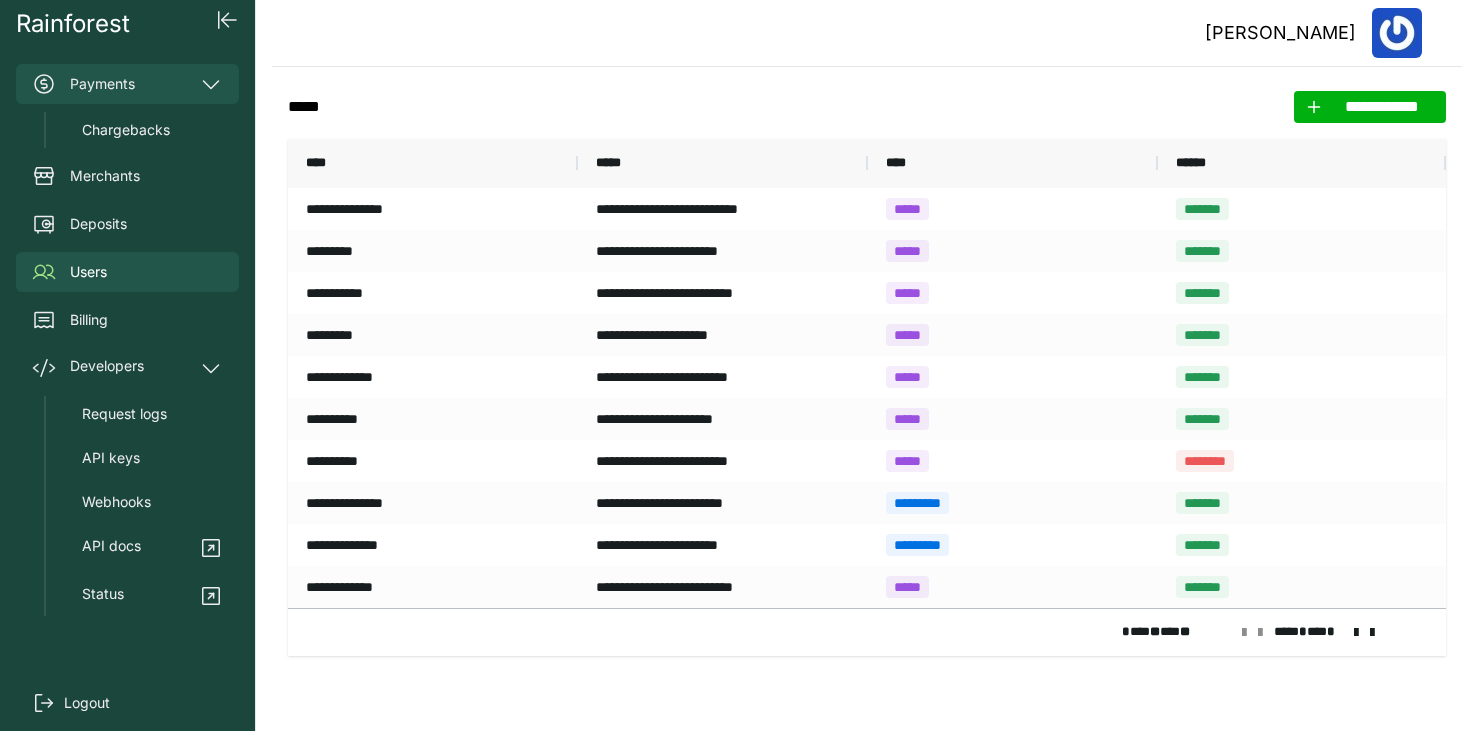 click on "Payments" at bounding box center [127, 84] 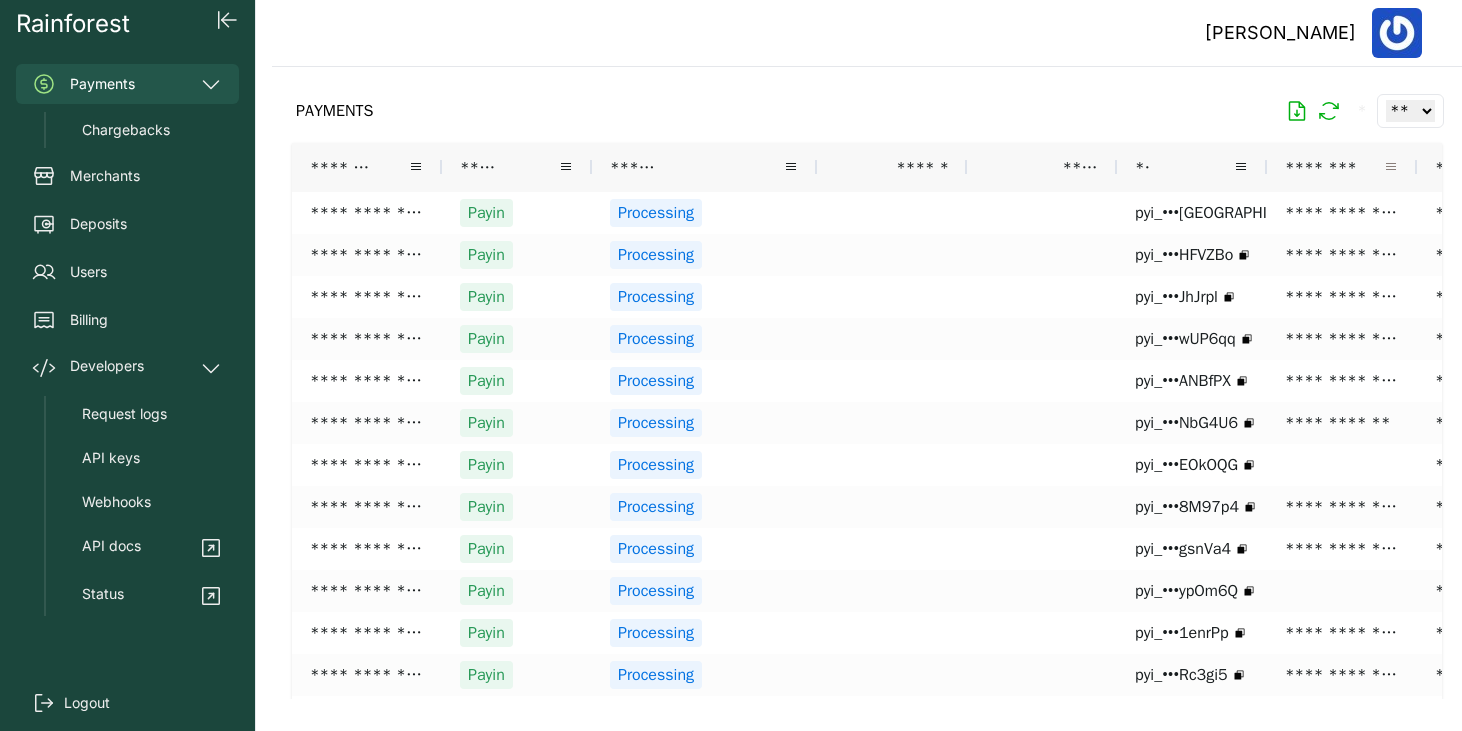 click at bounding box center (1391, 167) 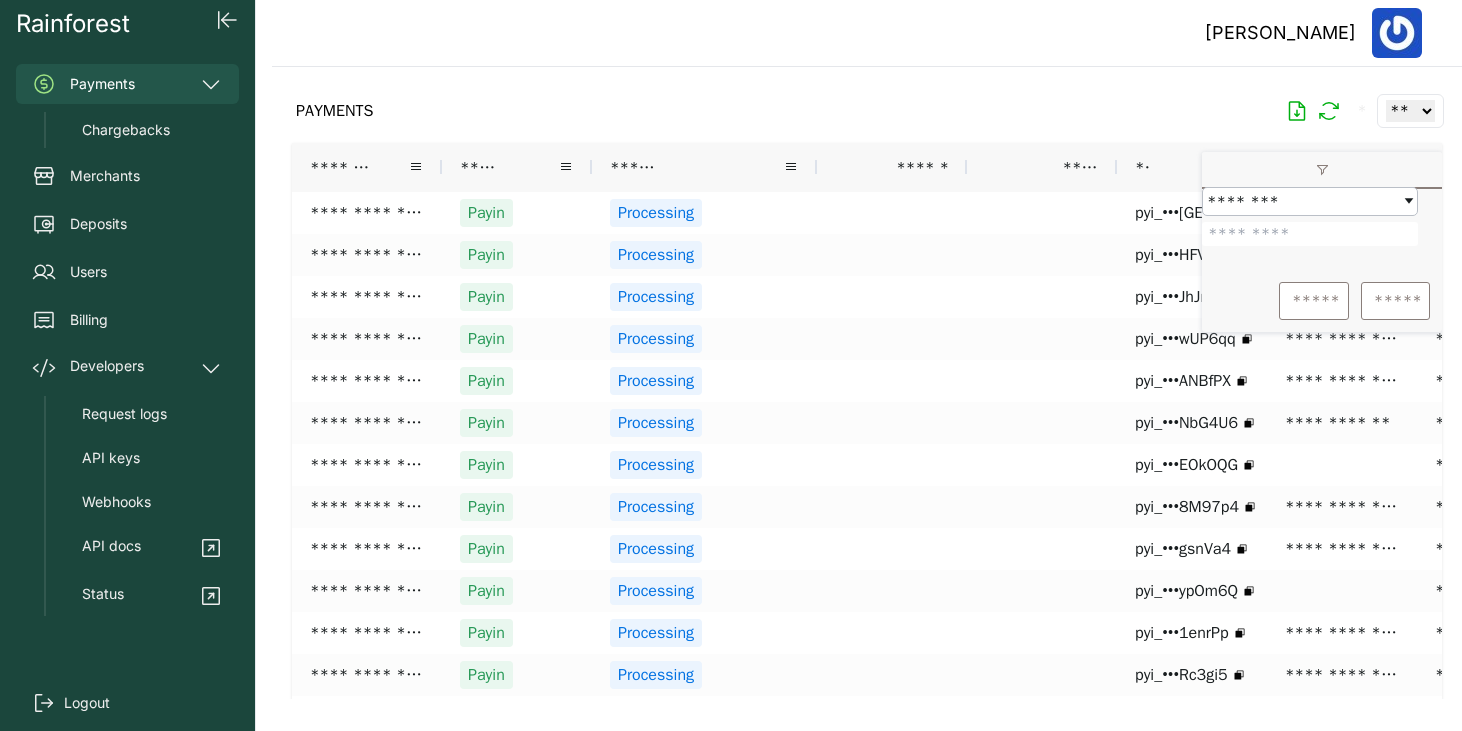 click at bounding box center [867, 383] 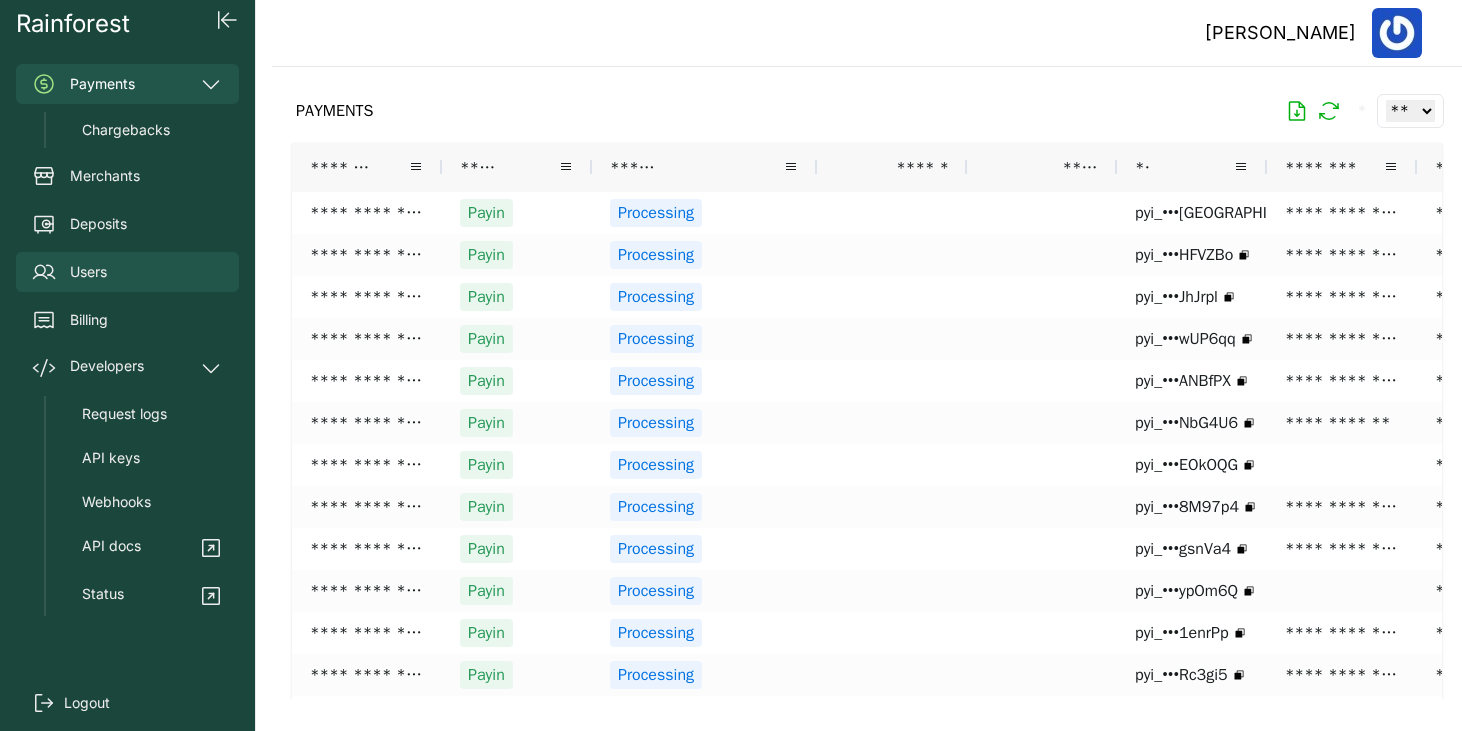 click on "Users" at bounding box center (127, 272) 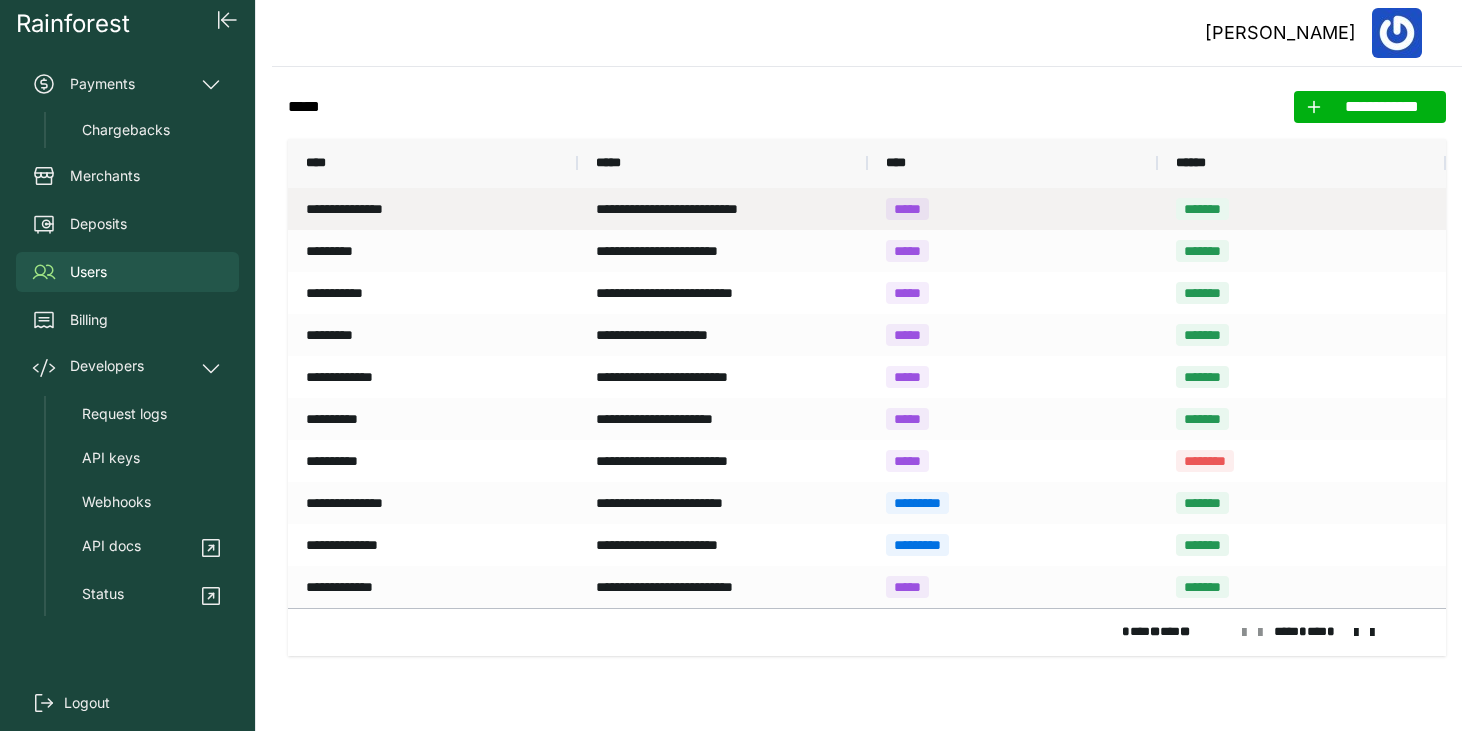 click on "**********" at bounding box center (433, 209) 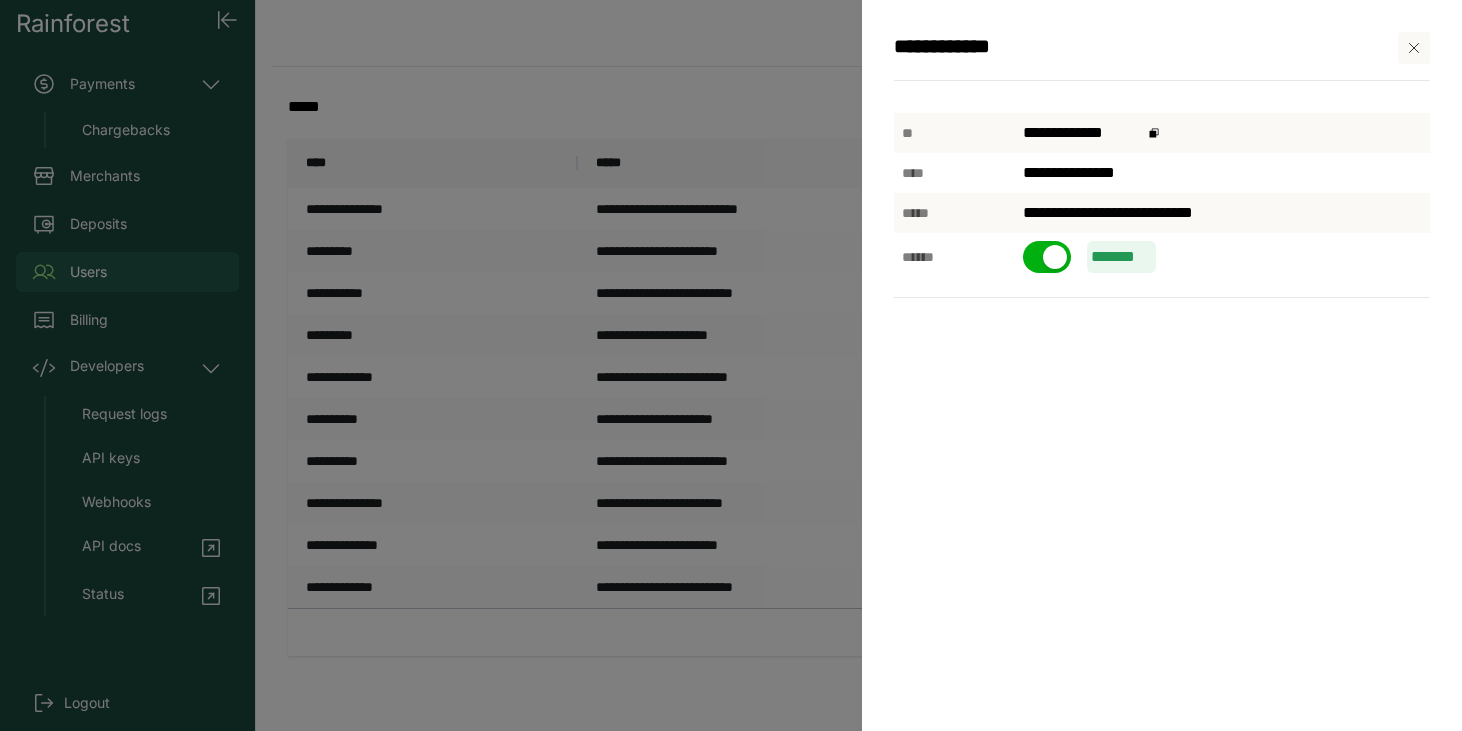 click at bounding box center [1055, 257] 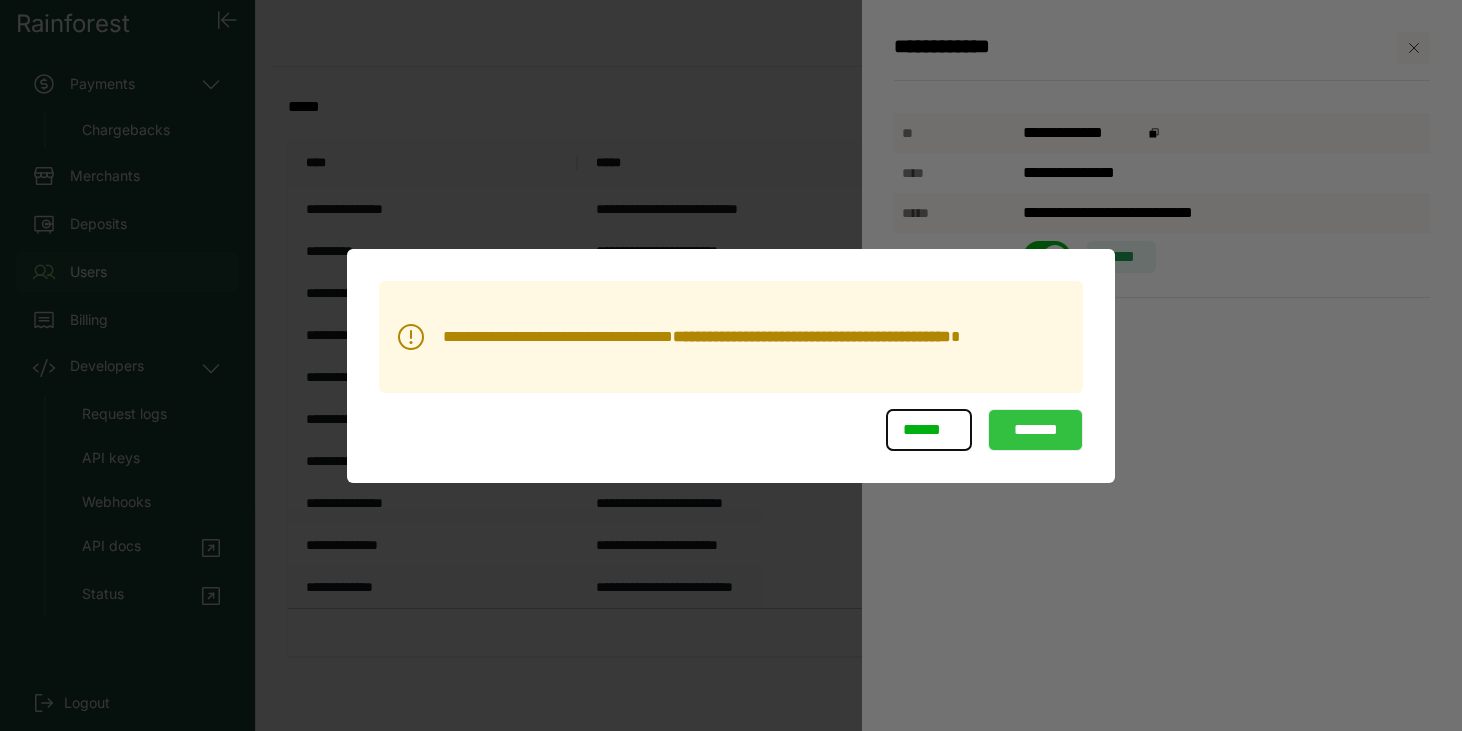 click on "*******" at bounding box center (1035, 430) 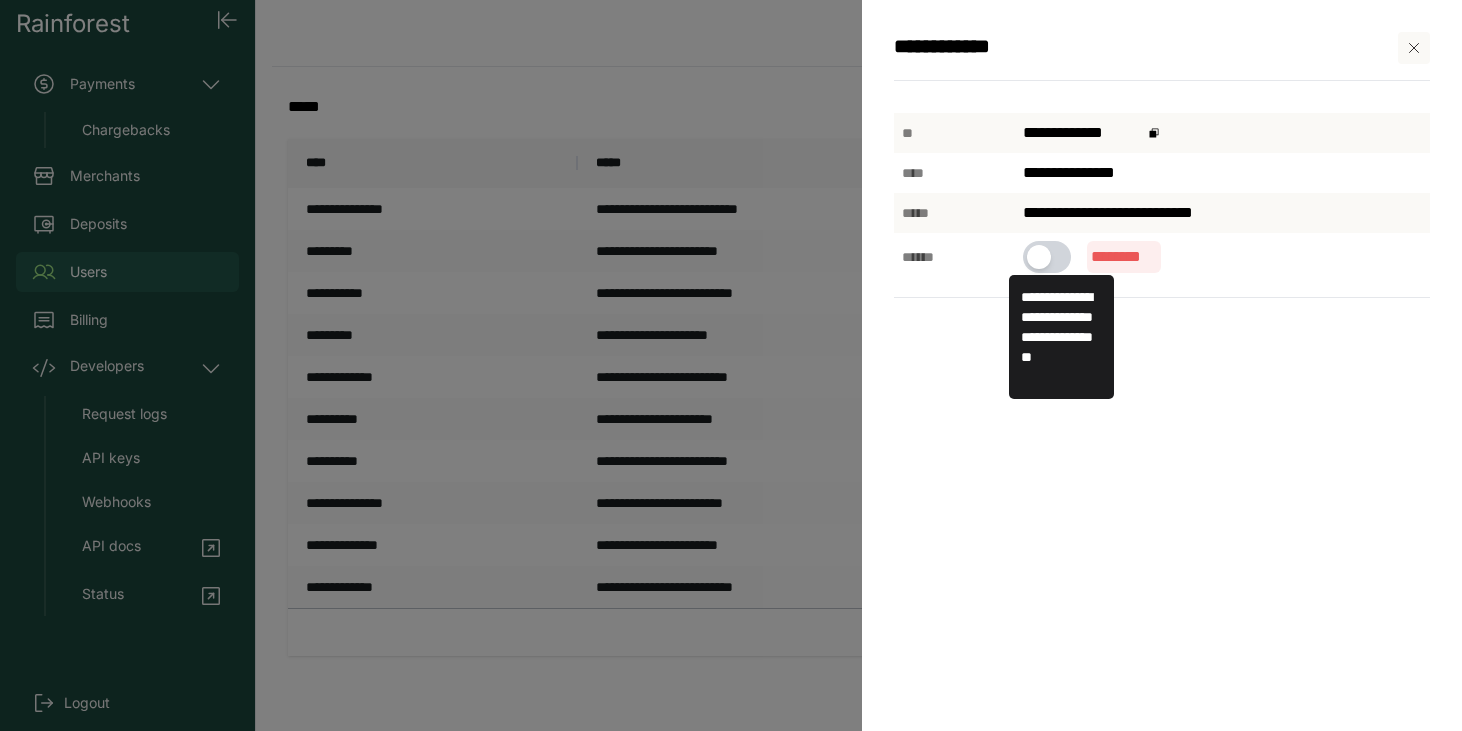click at bounding box center (1039, 257) 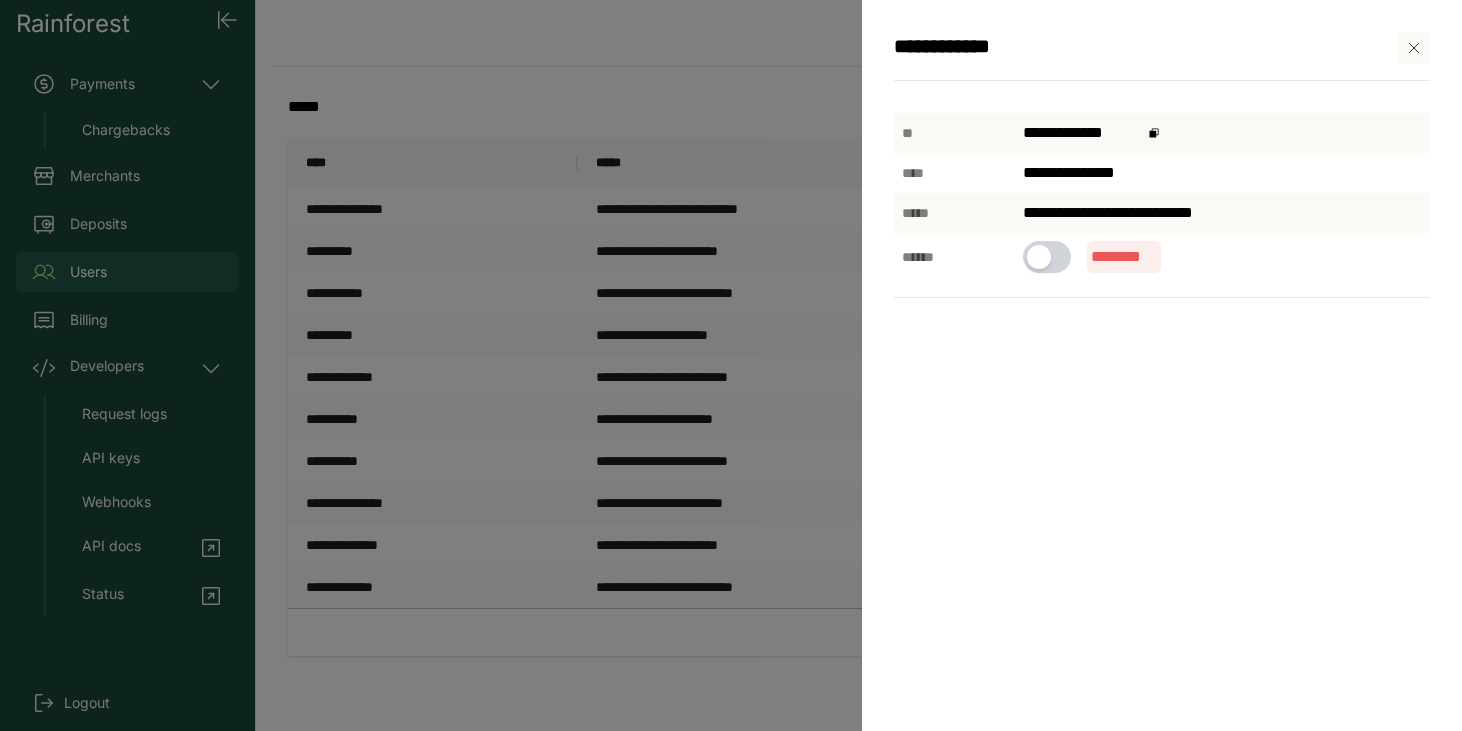 click on "********" 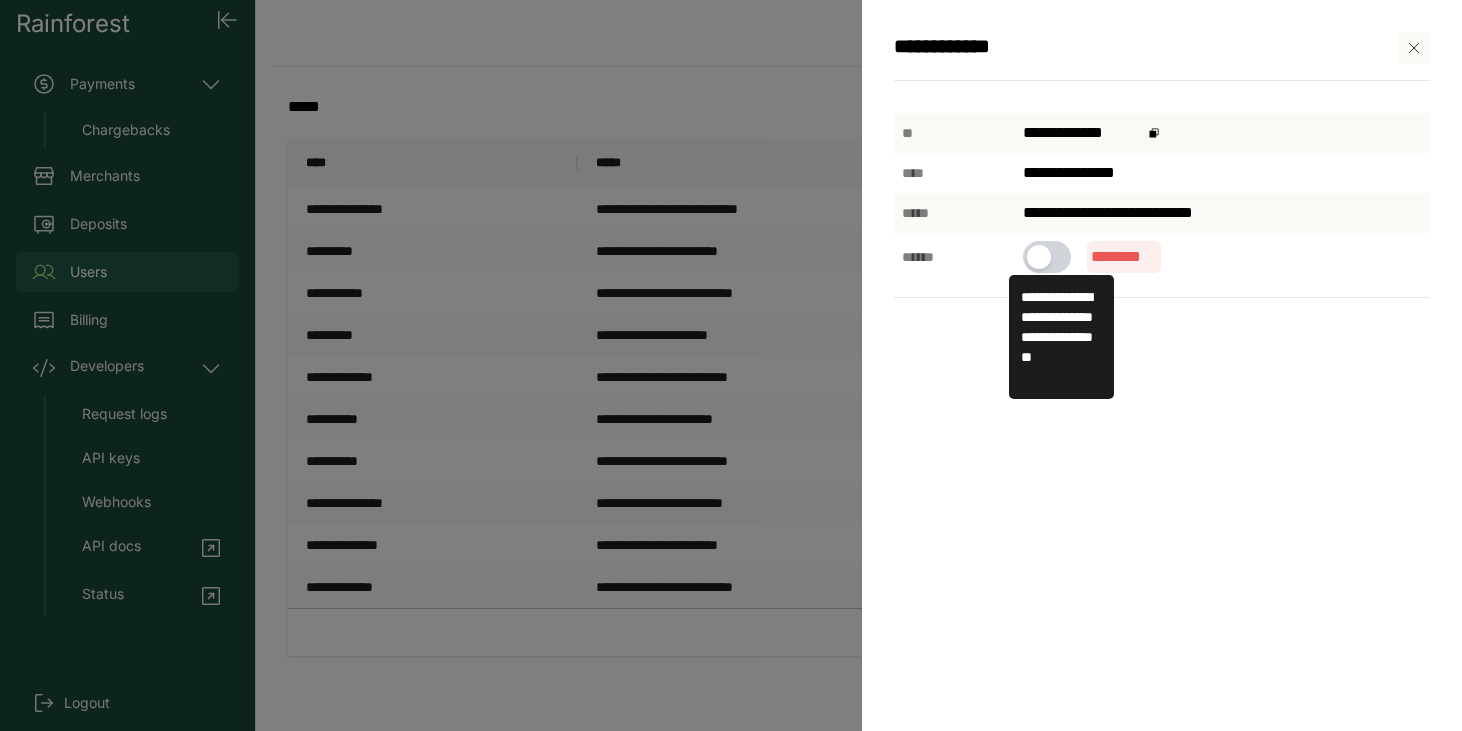 click at bounding box center [1039, 257] 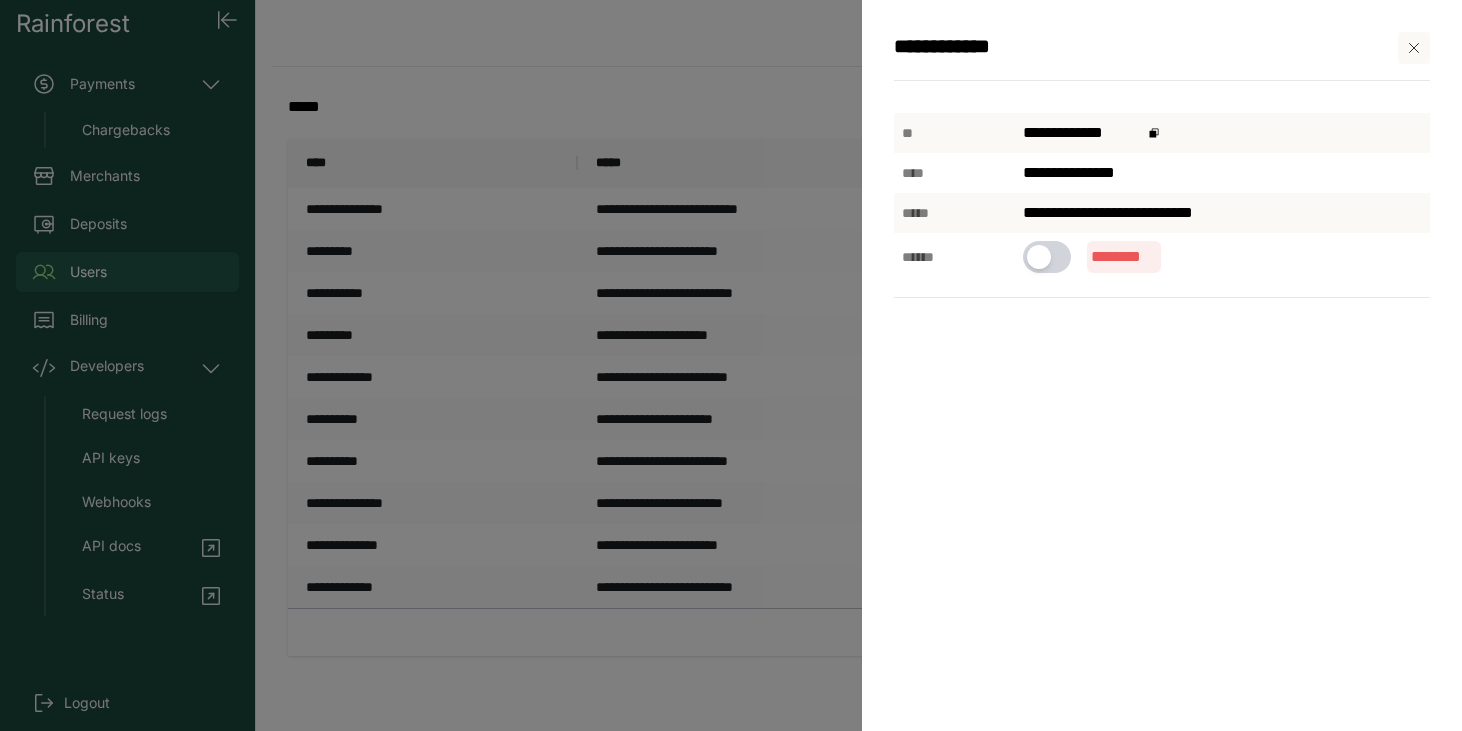 click 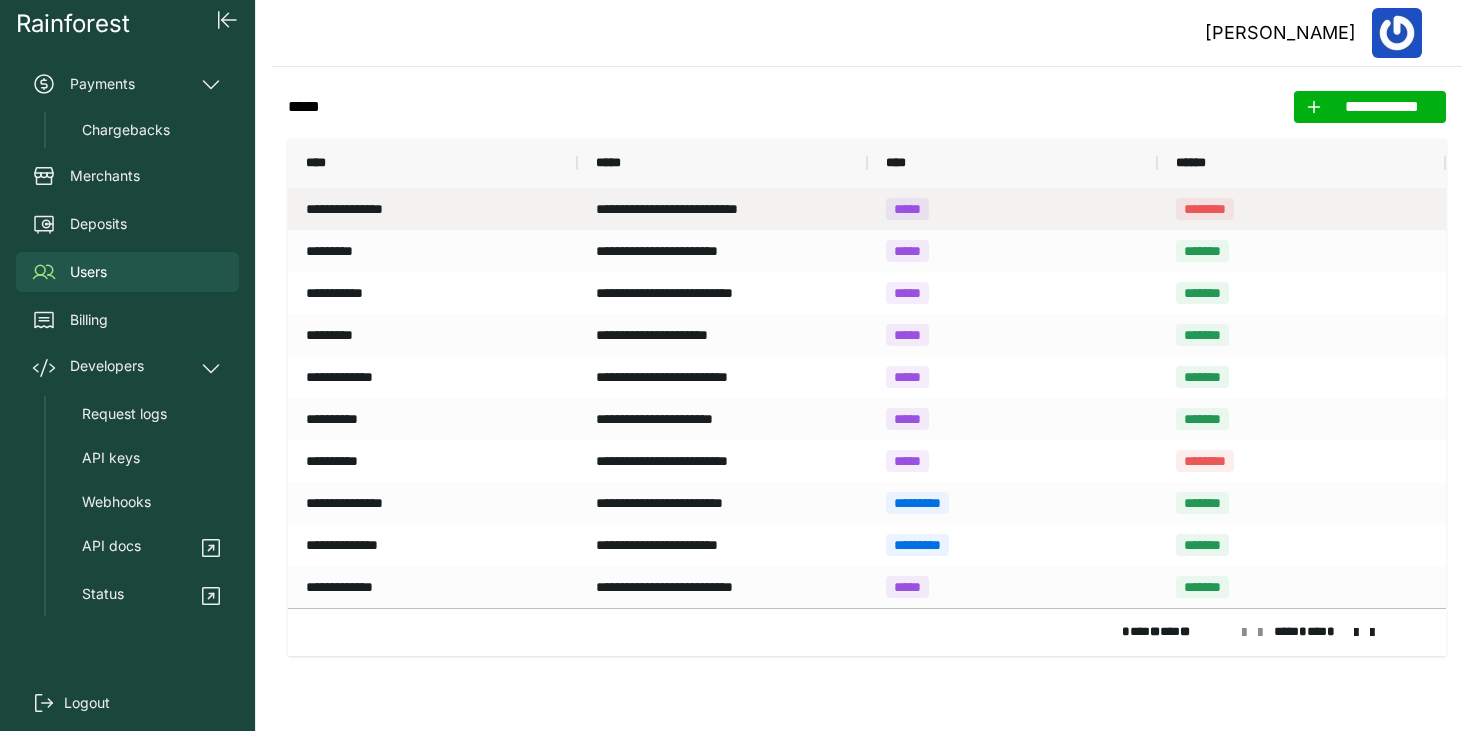 click on "**********" at bounding box center [433, 209] 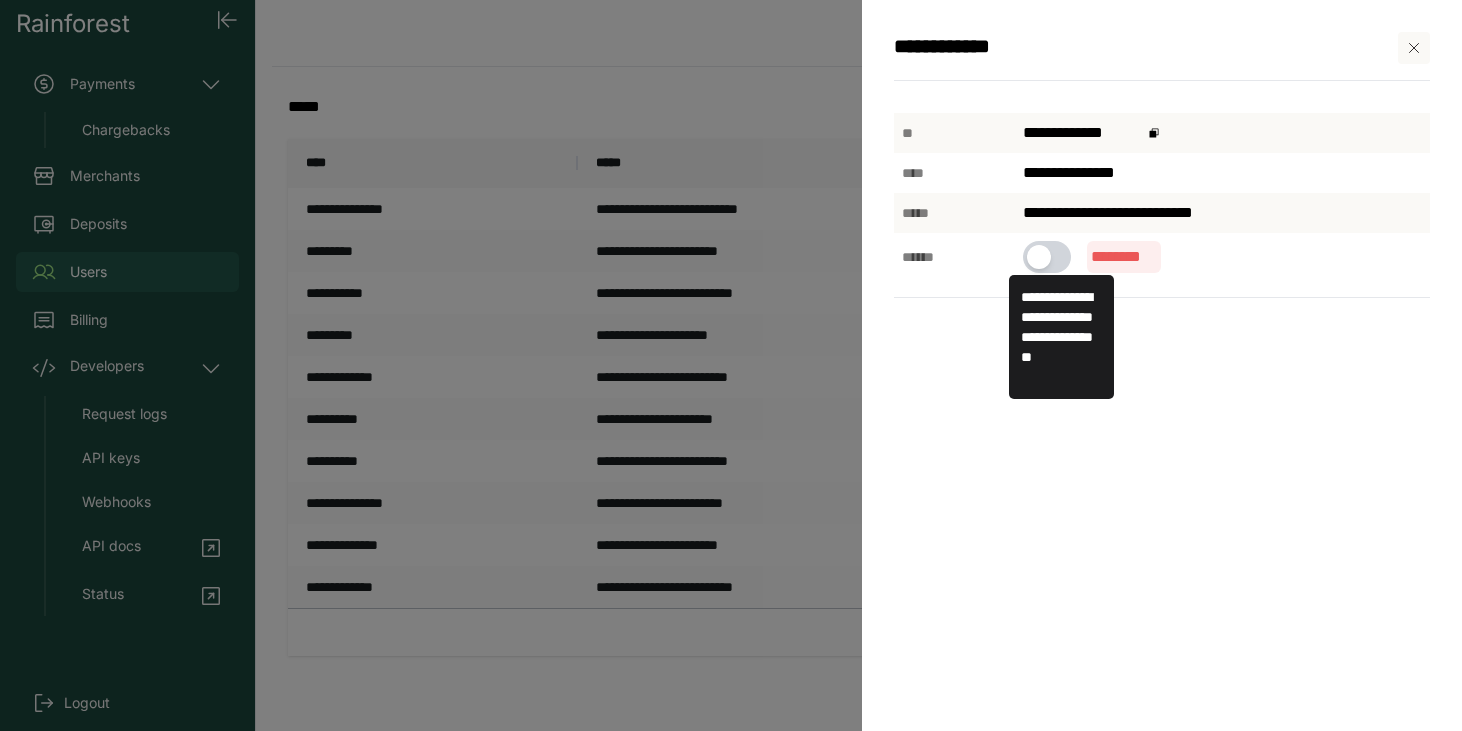click at bounding box center [1039, 257] 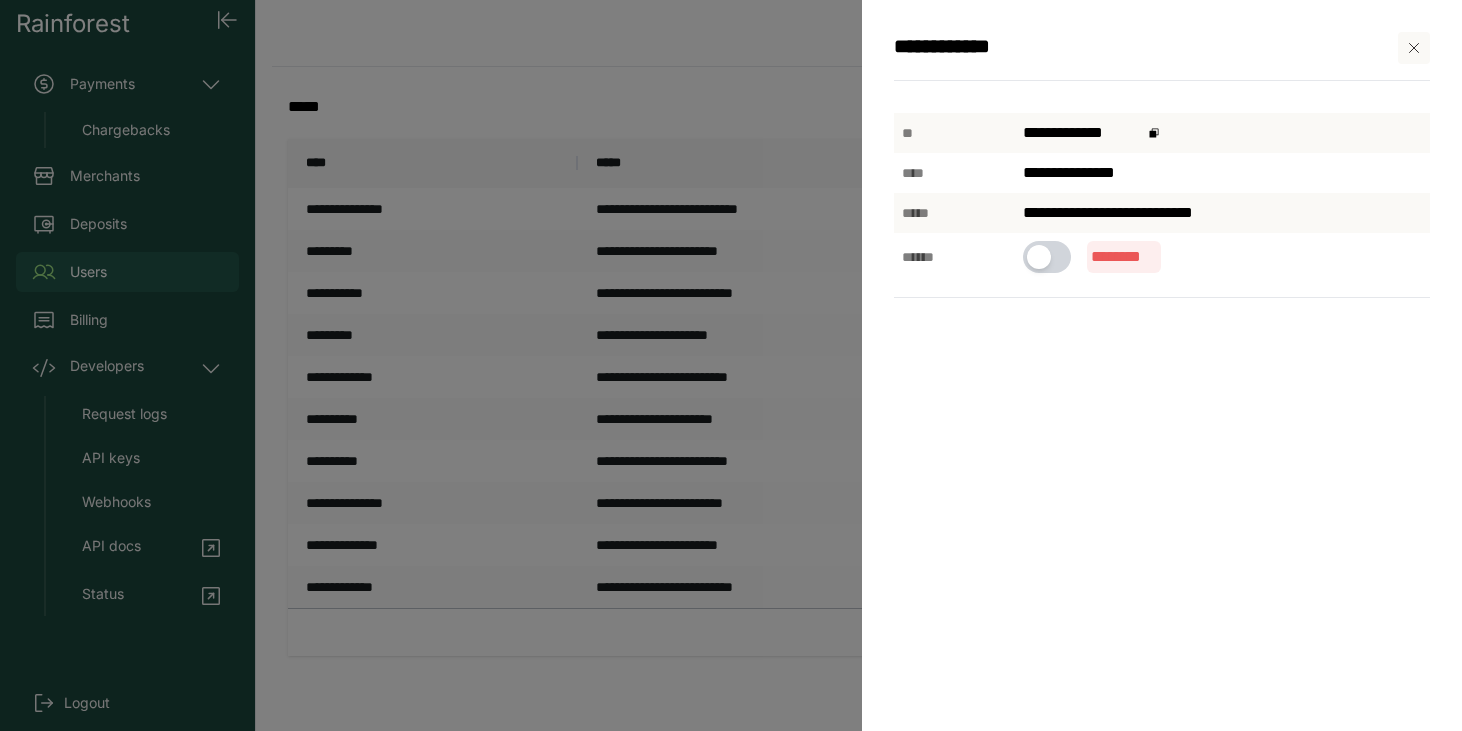 click 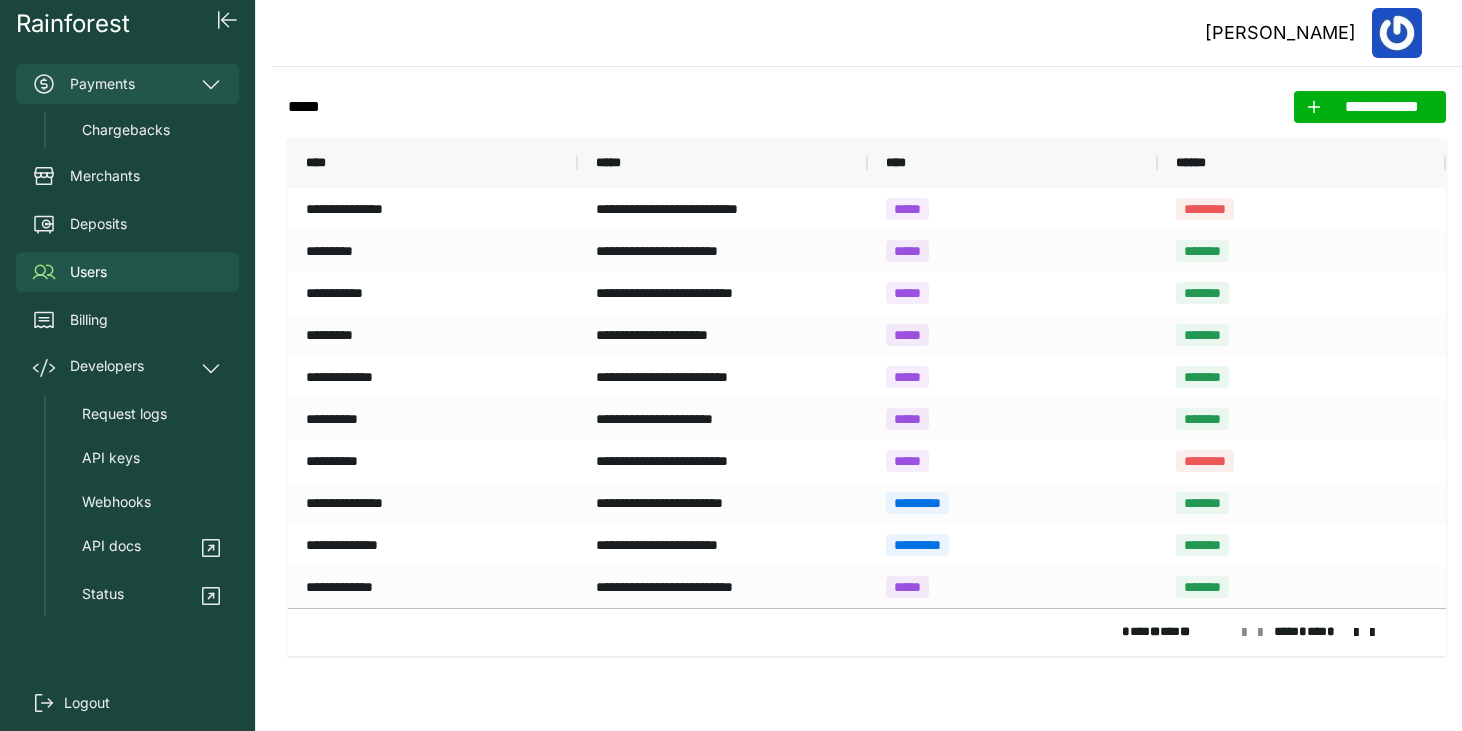 click on "Payments" at bounding box center [127, 84] 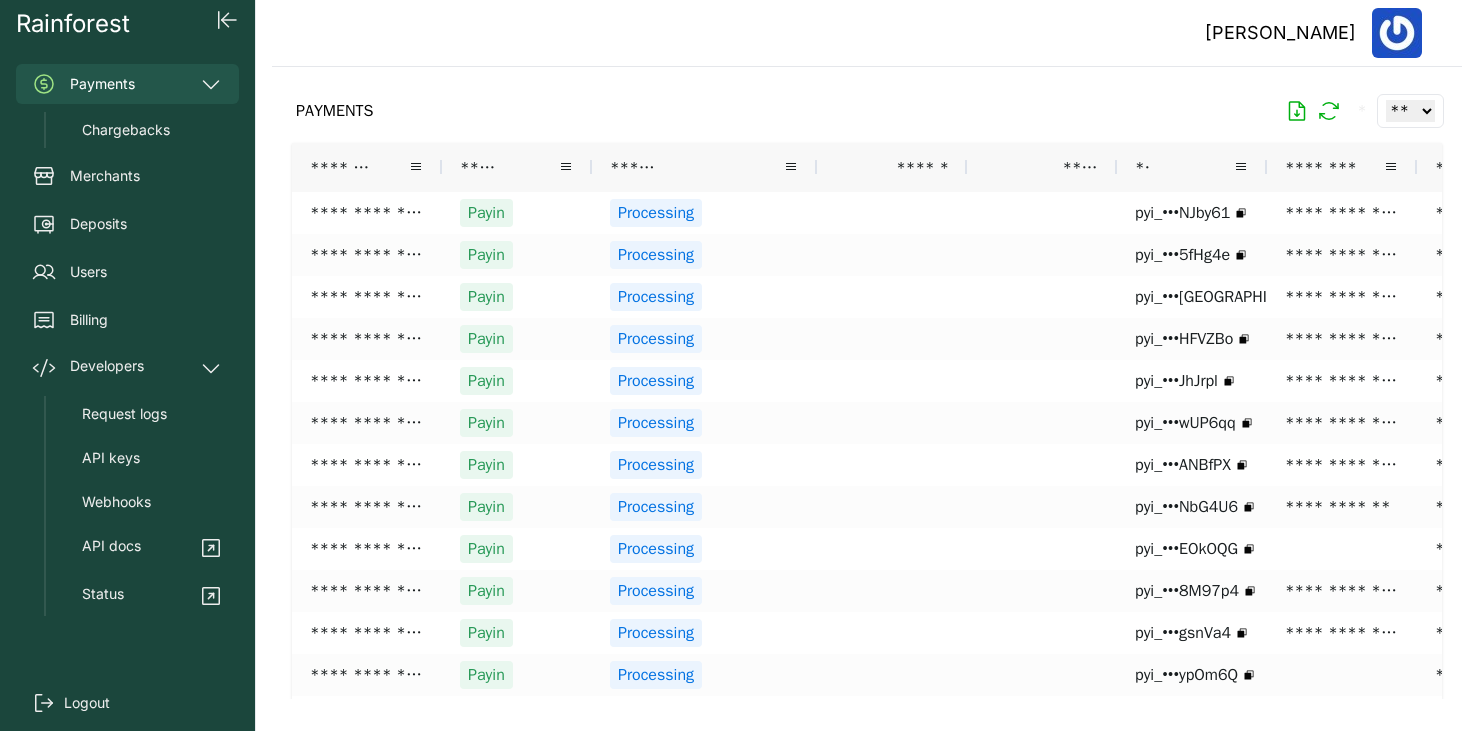 click on "********" at bounding box center (1342, 167) 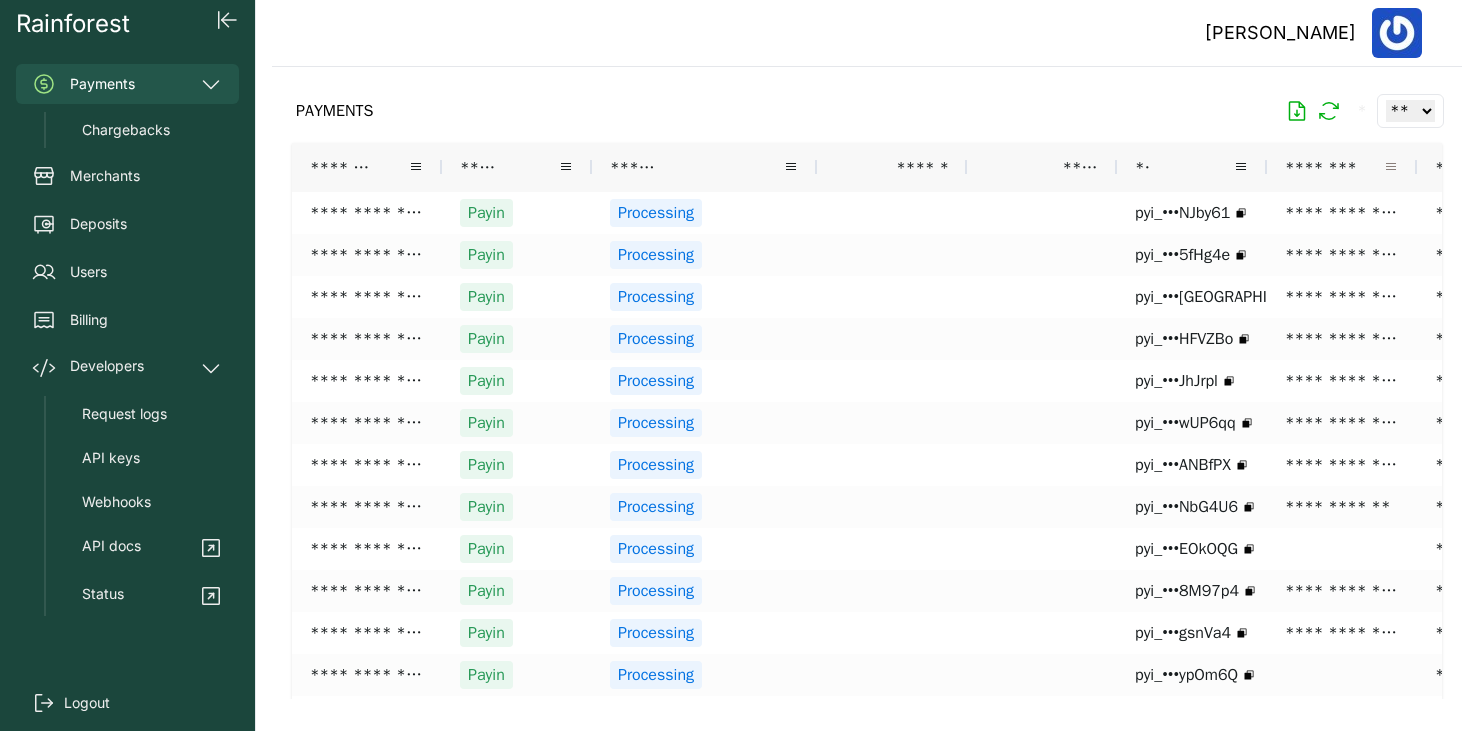 click at bounding box center [1391, 167] 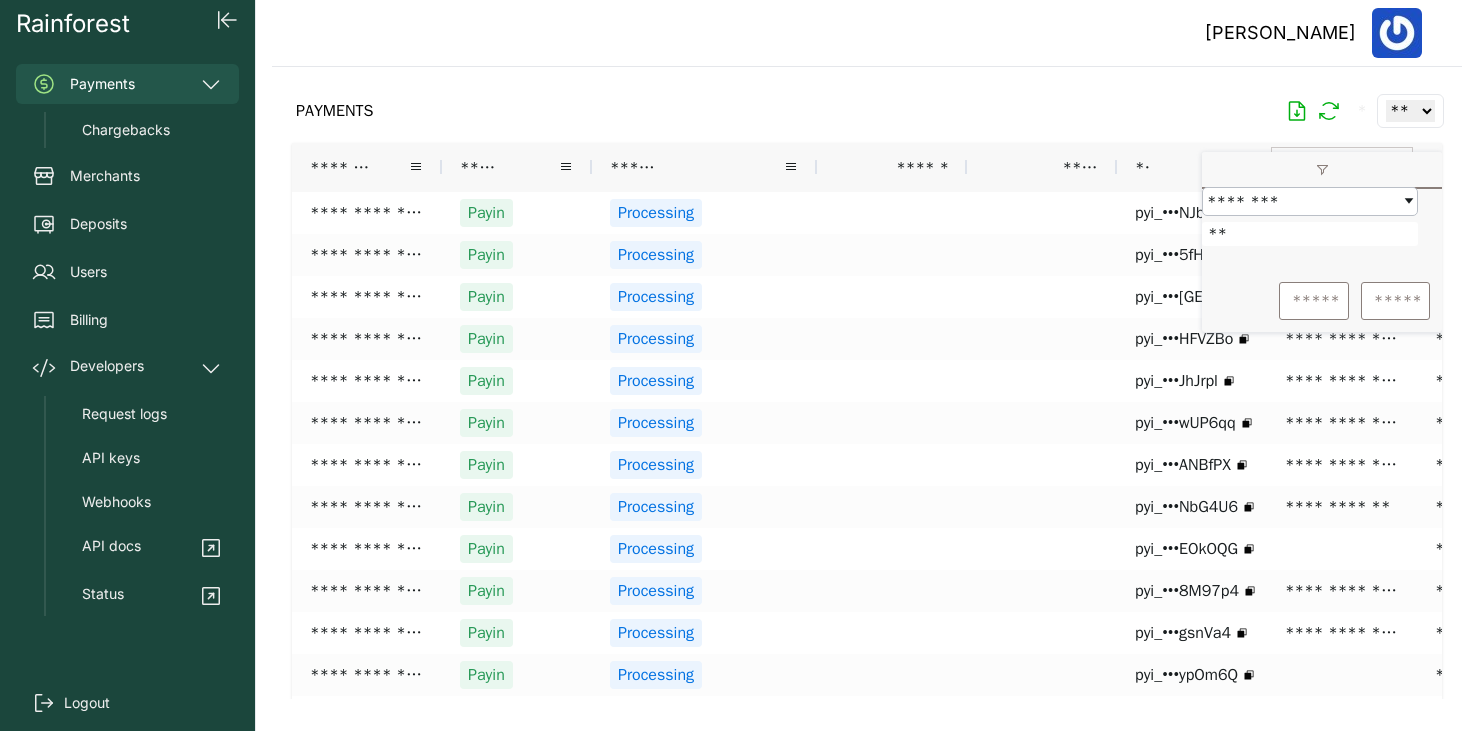 type on "*" 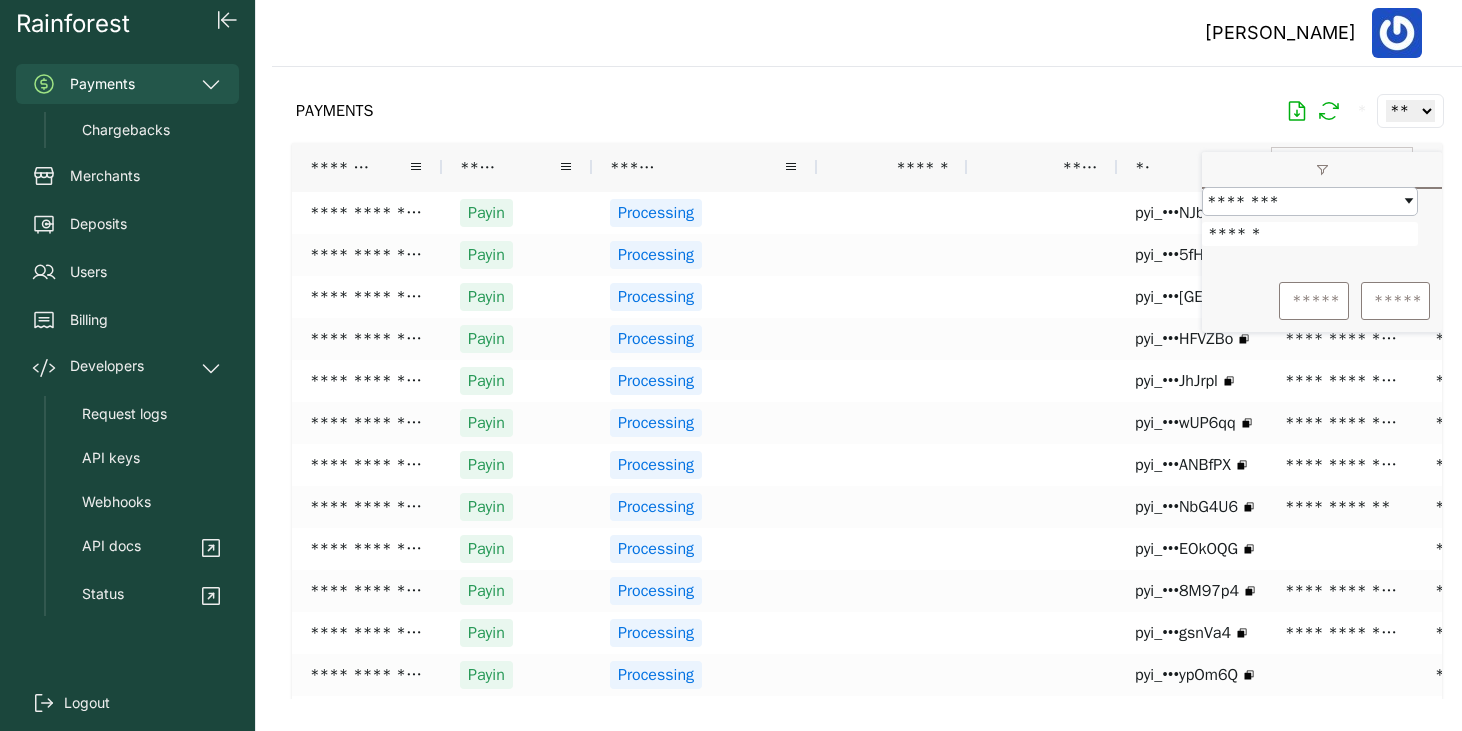 type on "******" 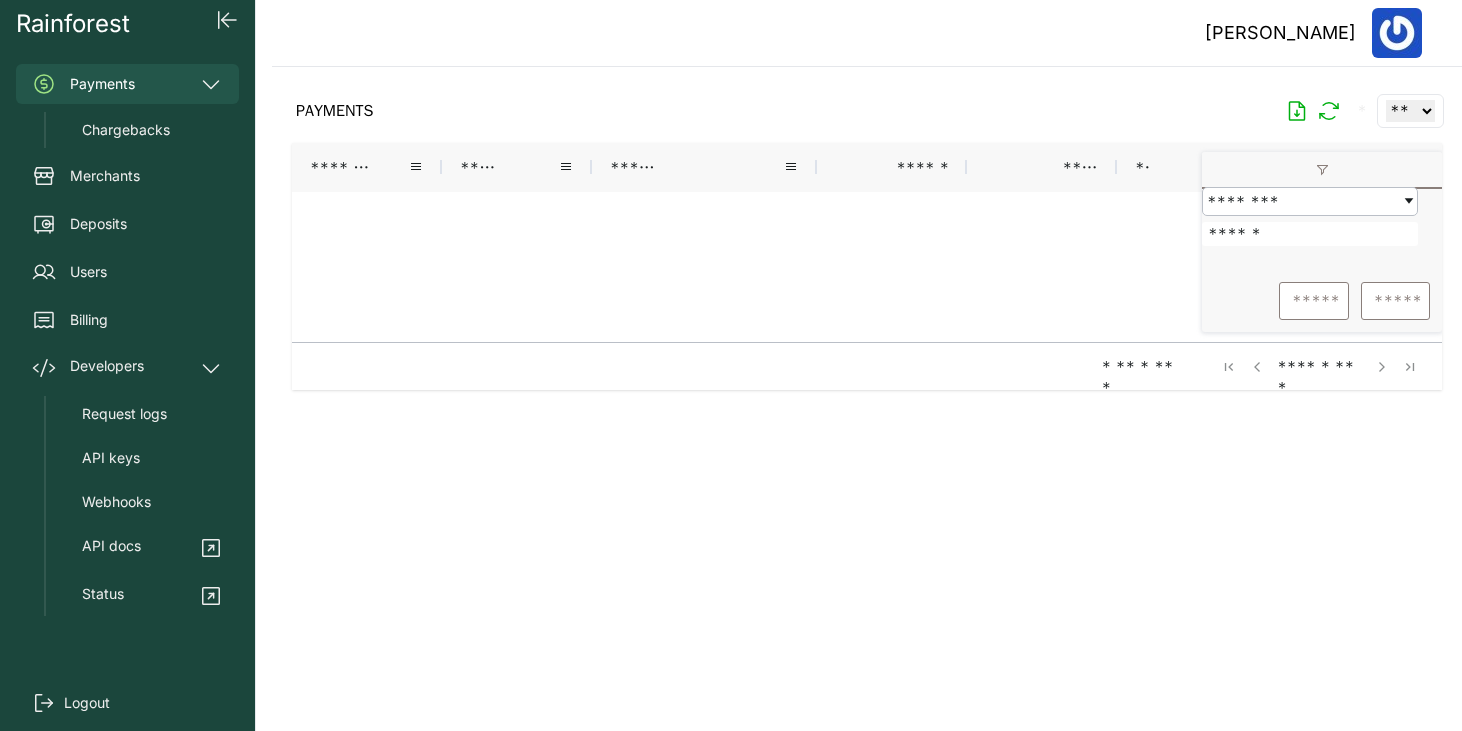 drag, startPoint x: 1277, startPoint y: 246, endPoint x: 1152, endPoint y: 230, distance: 126.01984 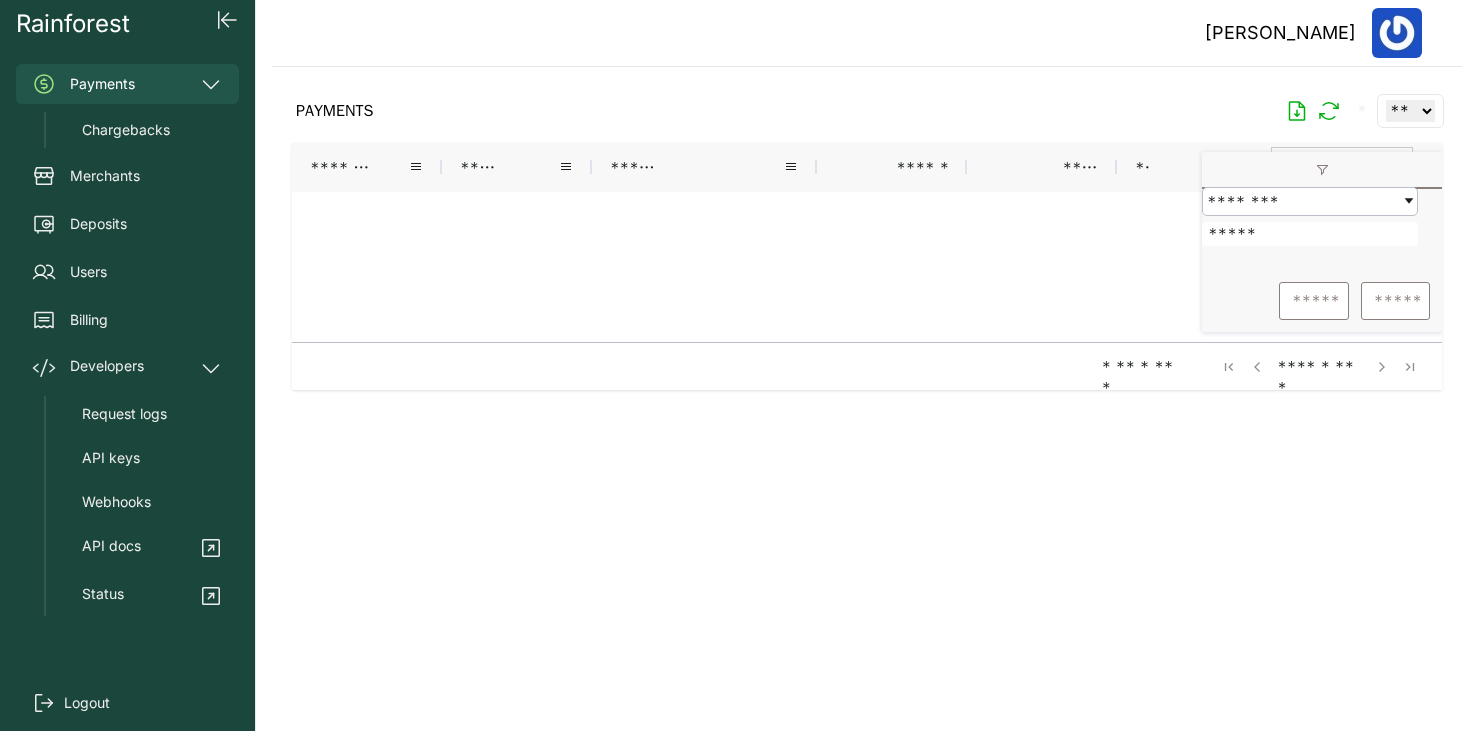type on "*****" 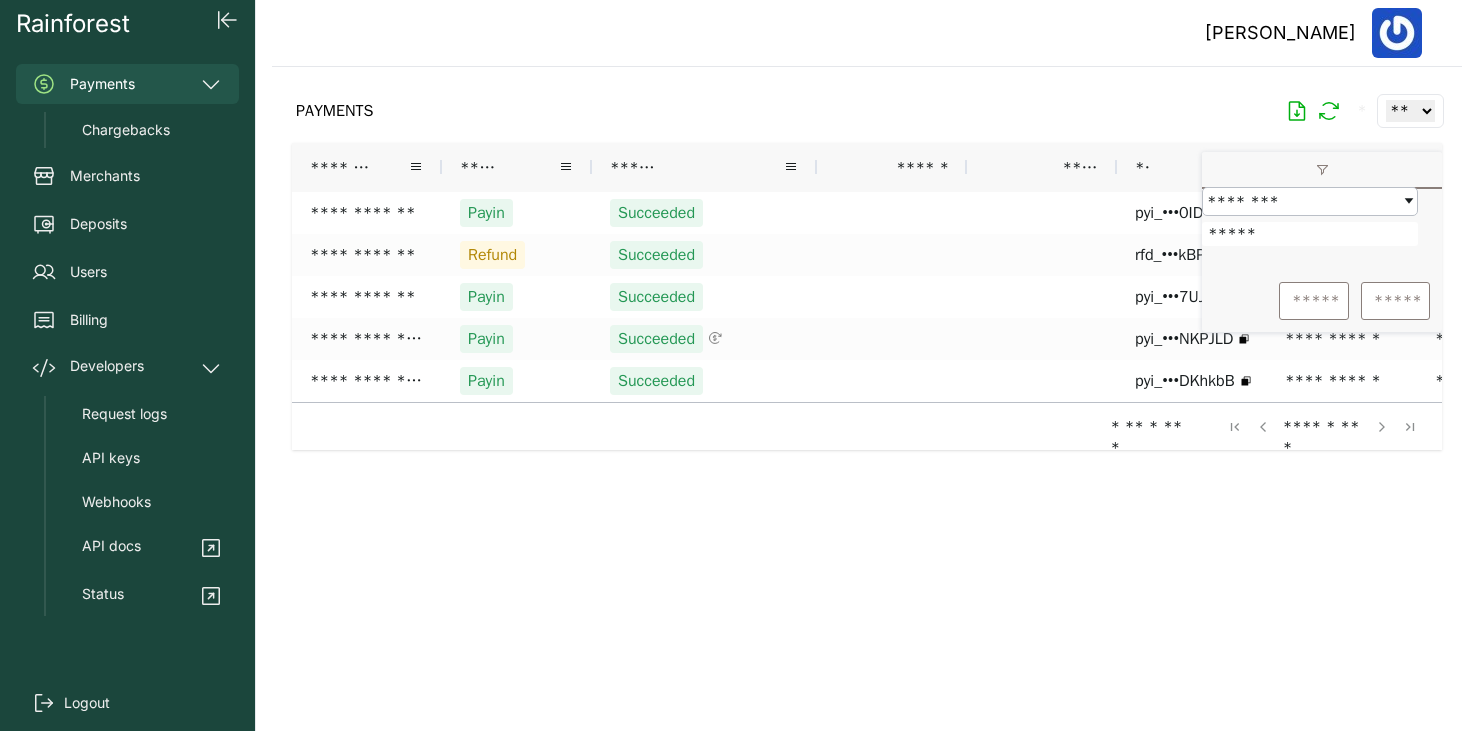scroll, scrollTop: 0, scrollLeft: 86, axis: horizontal 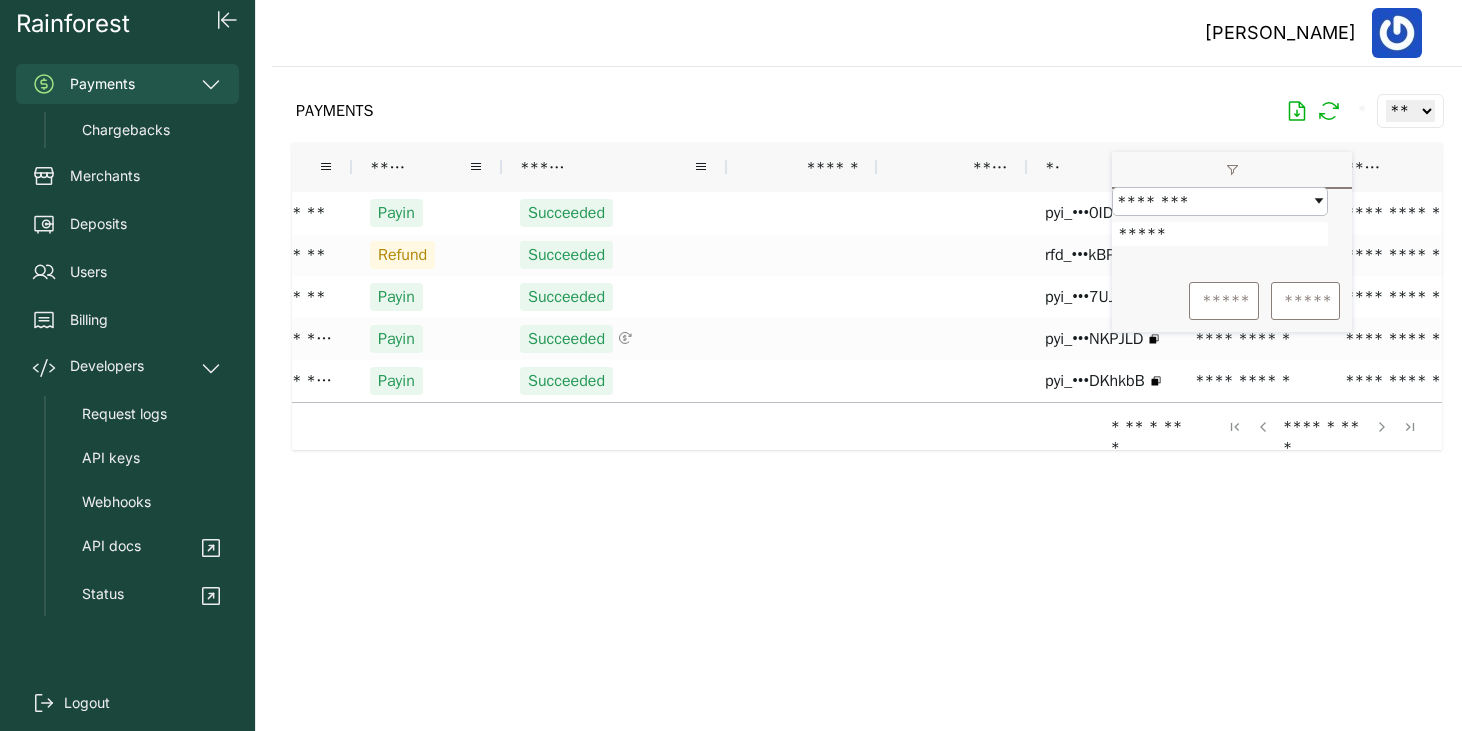 click on "PAYMENTS * ** ** ** ***" at bounding box center (867, 111) 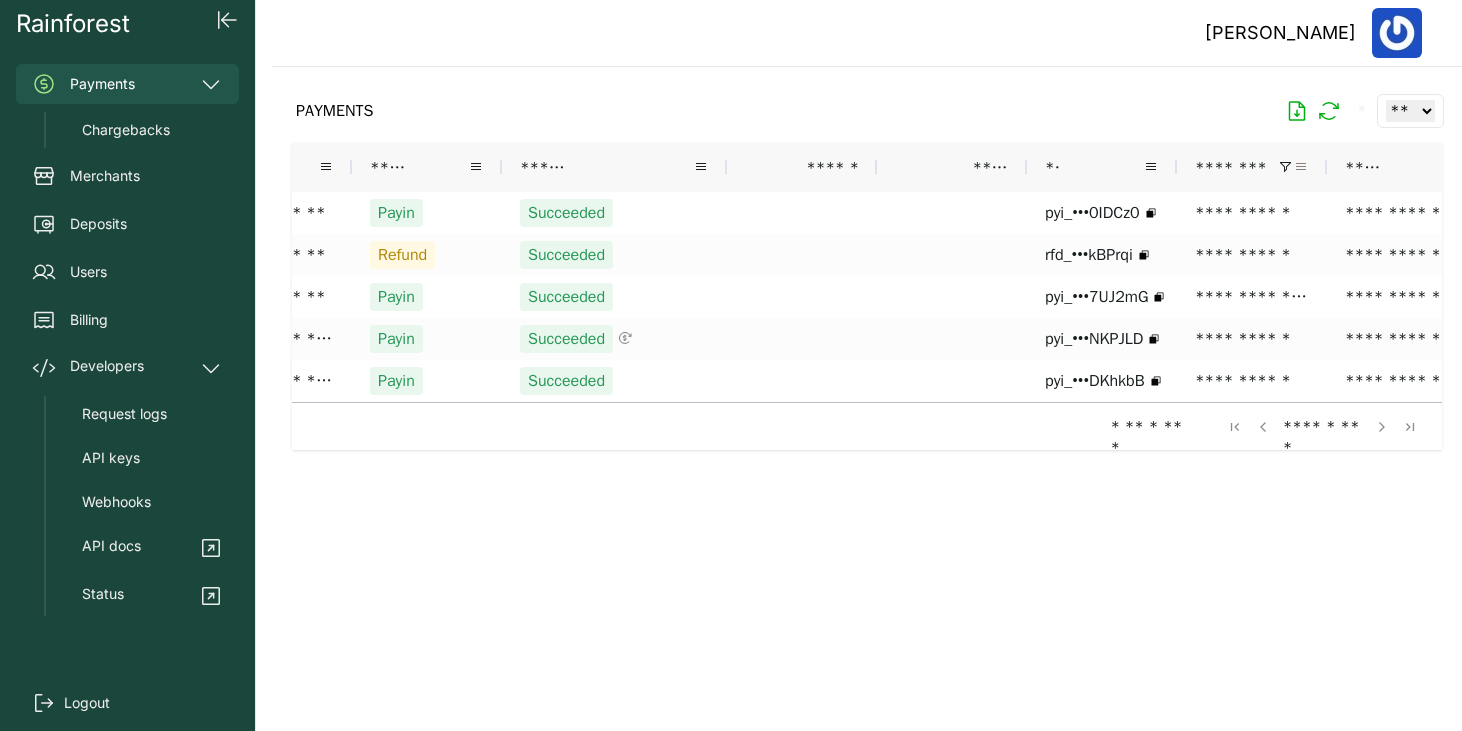 click at bounding box center [1301, 167] 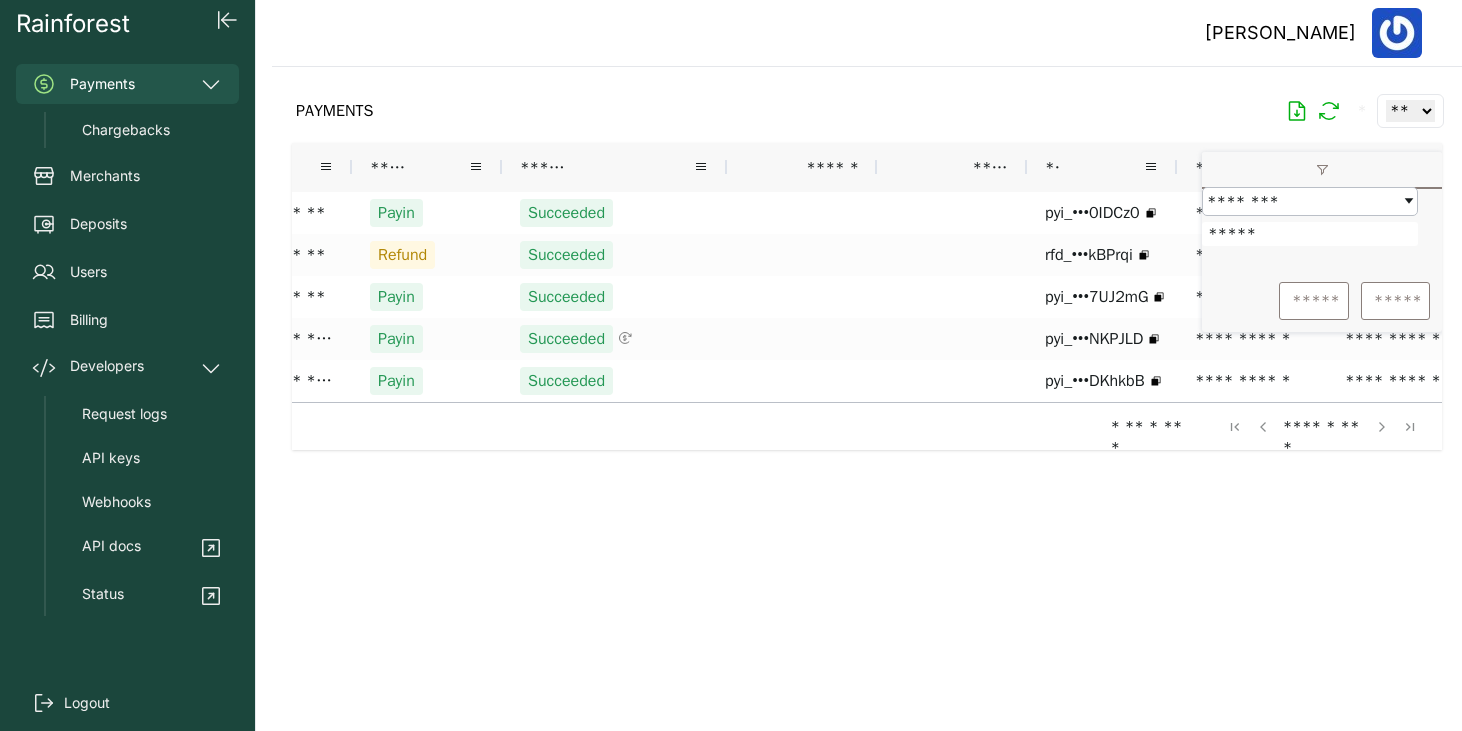 drag, startPoint x: 1293, startPoint y: 238, endPoint x: 1215, endPoint y: 237, distance: 78.00641 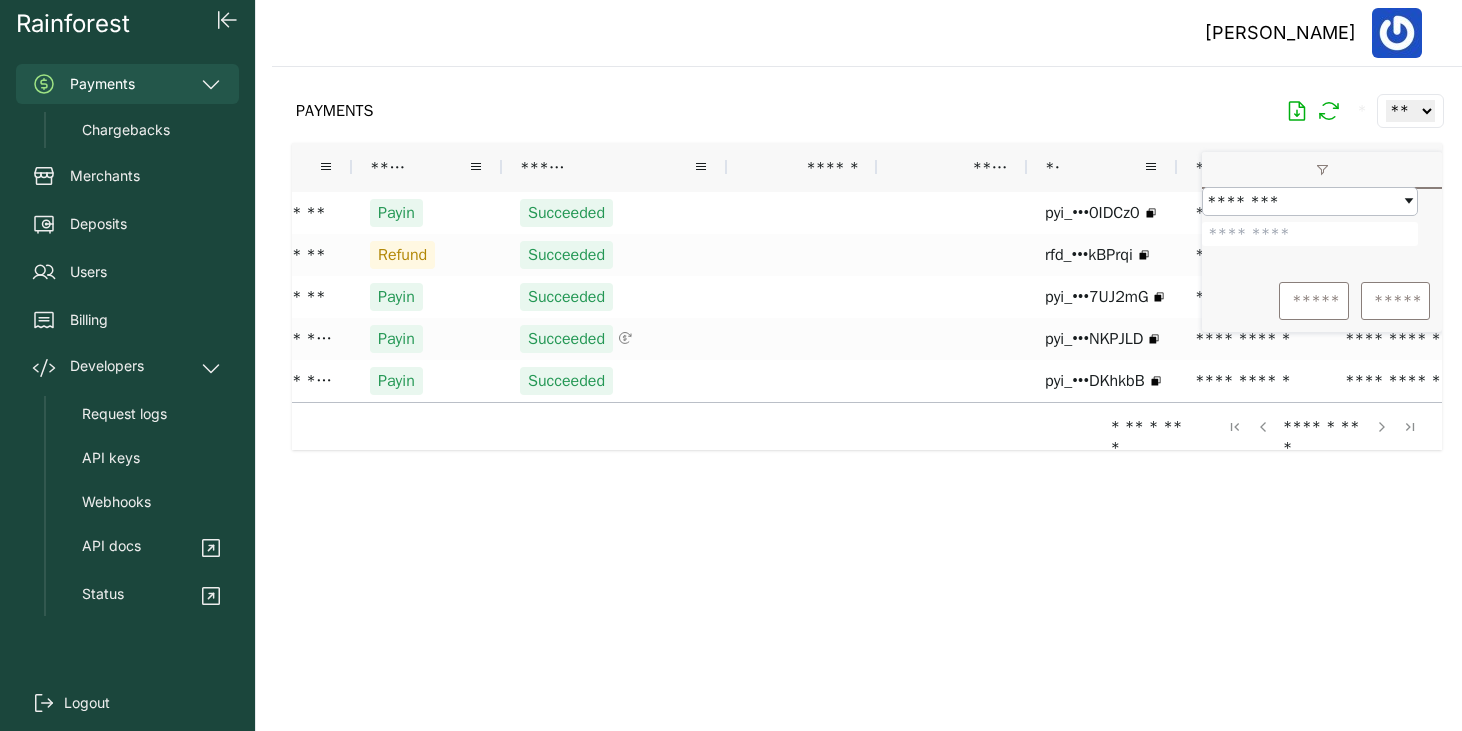 click at bounding box center [867, 383] 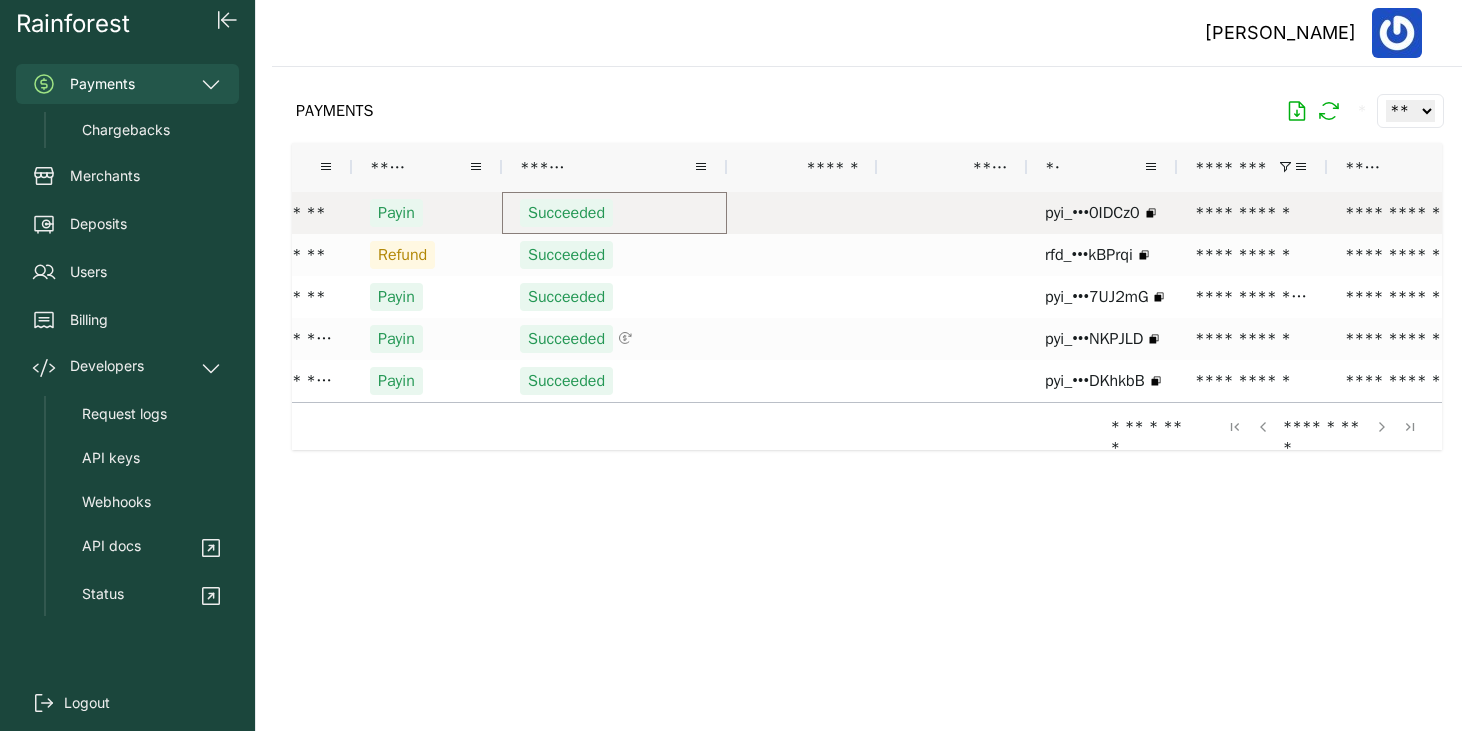 click on "Succeeded" at bounding box center (614, 213) 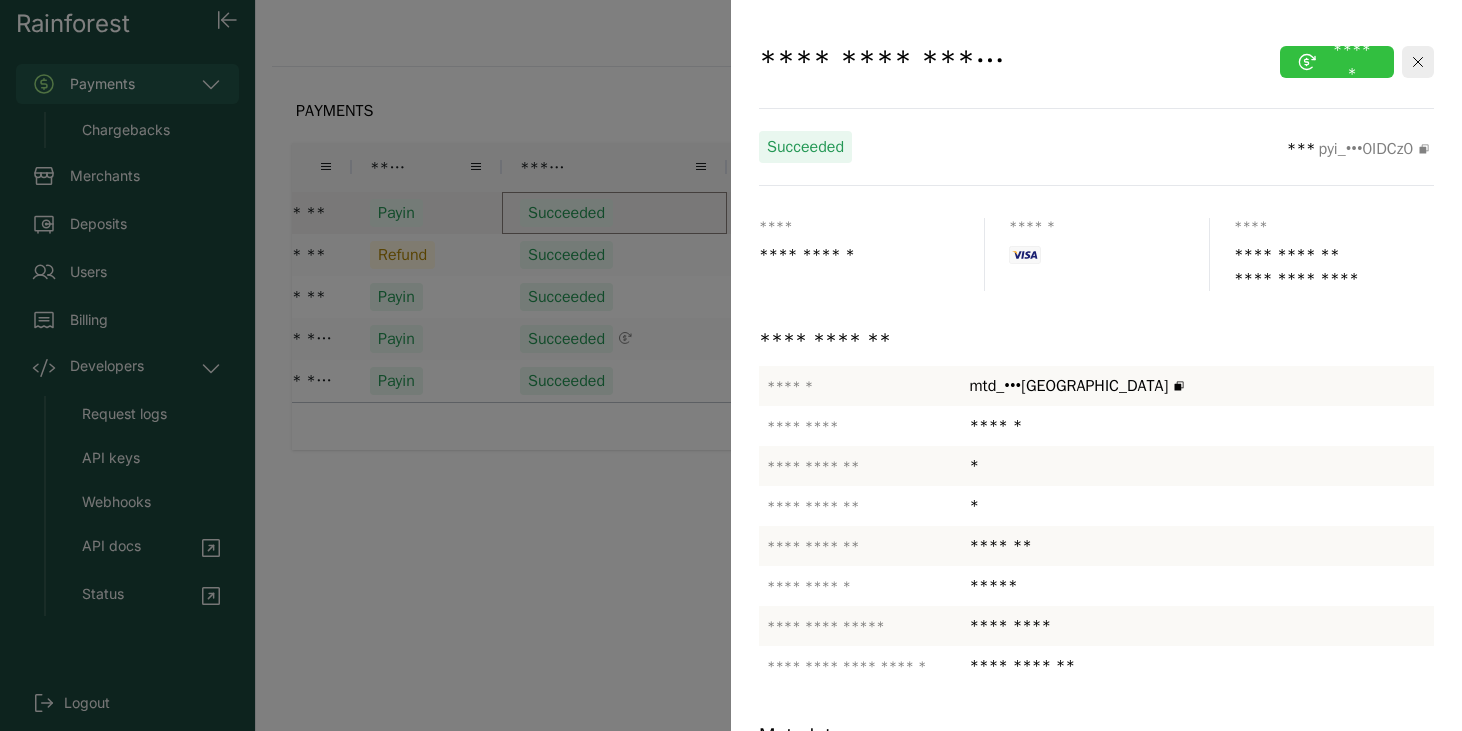 click on "******" at bounding box center (1337, 62) 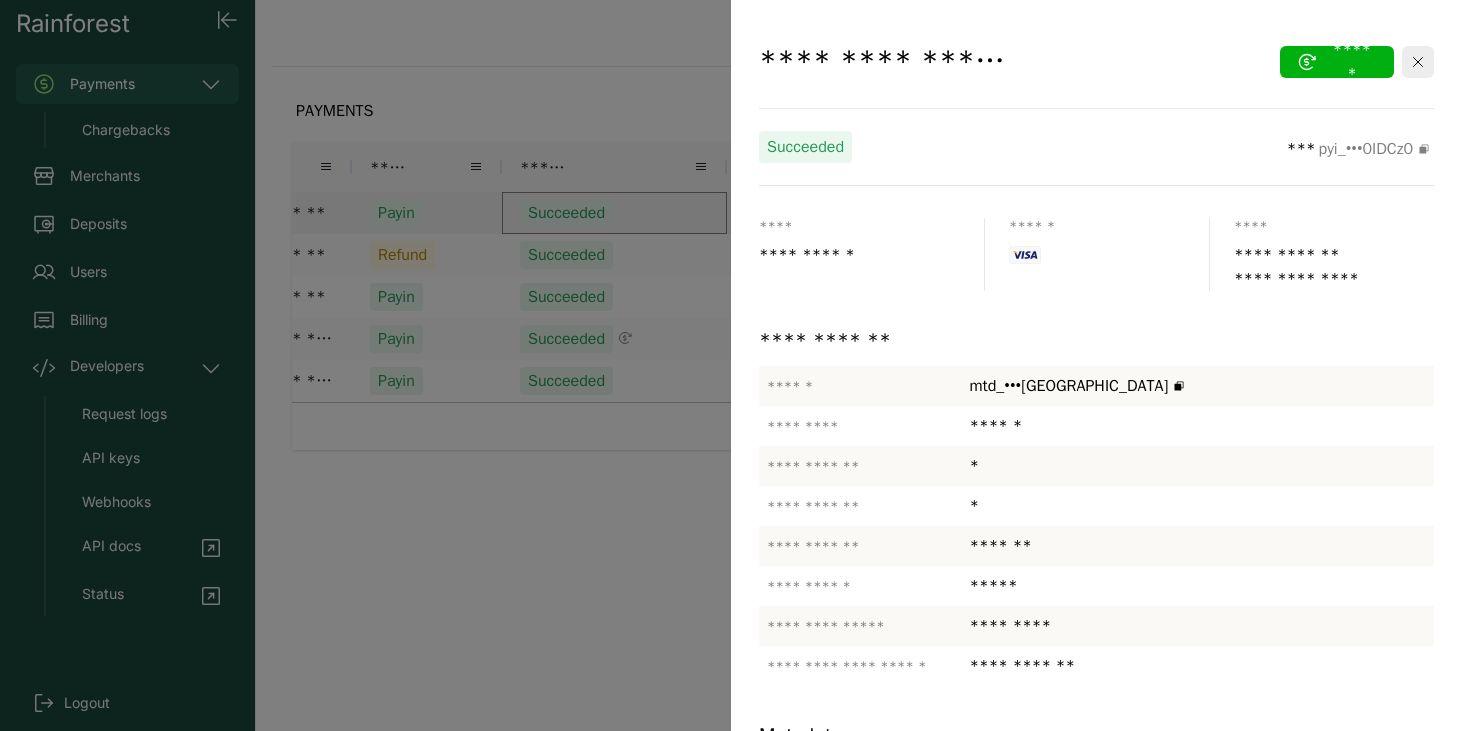 click on "Amount" at bounding box center (1097, 1116) 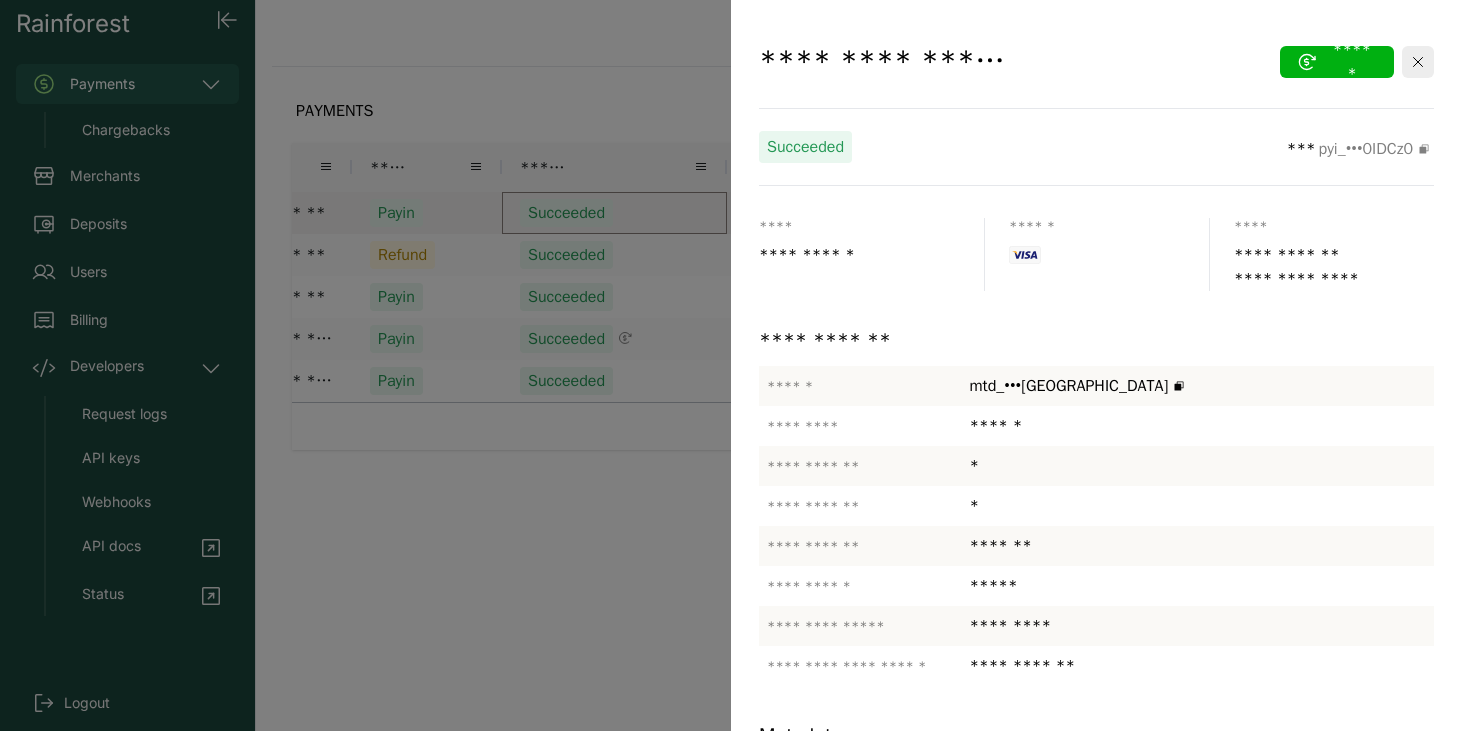 click 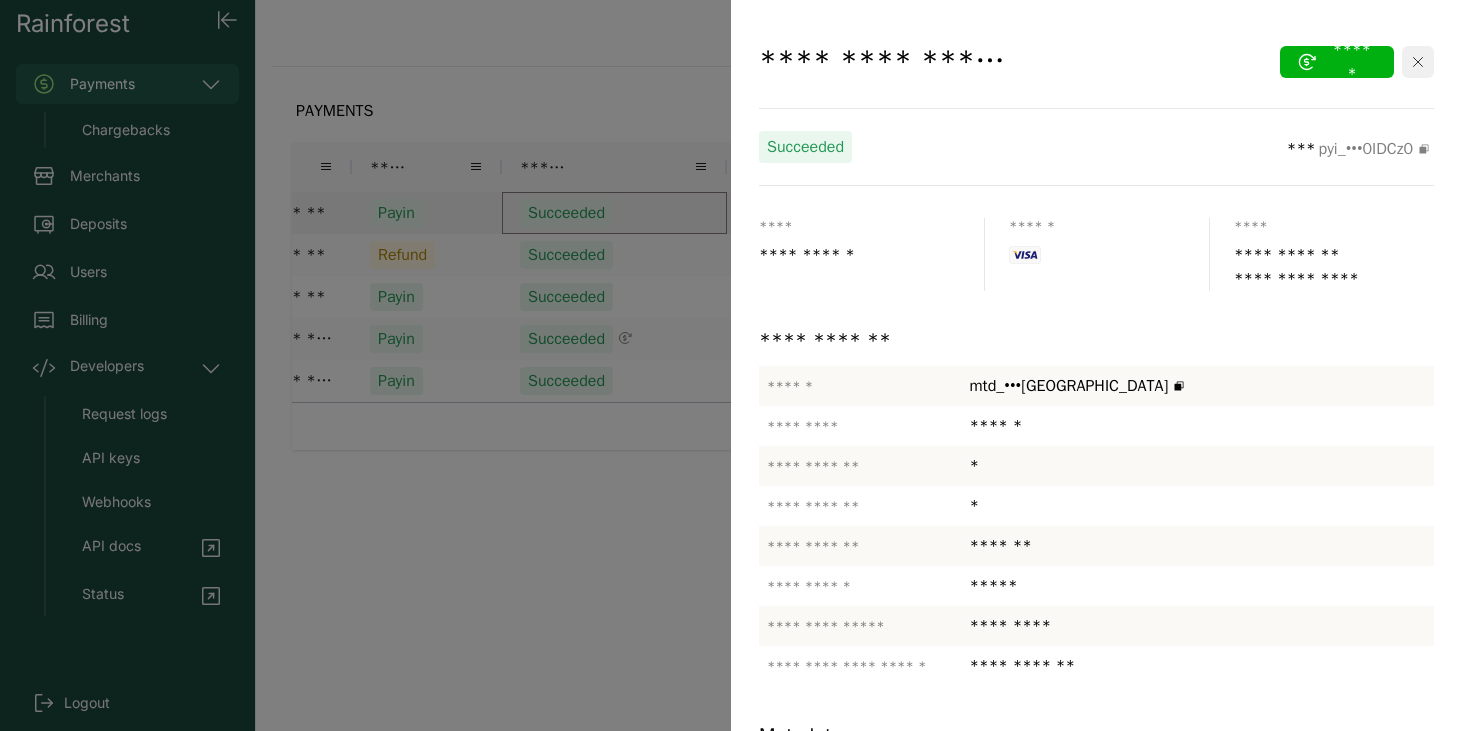 click at bounding box center [1418, 62] 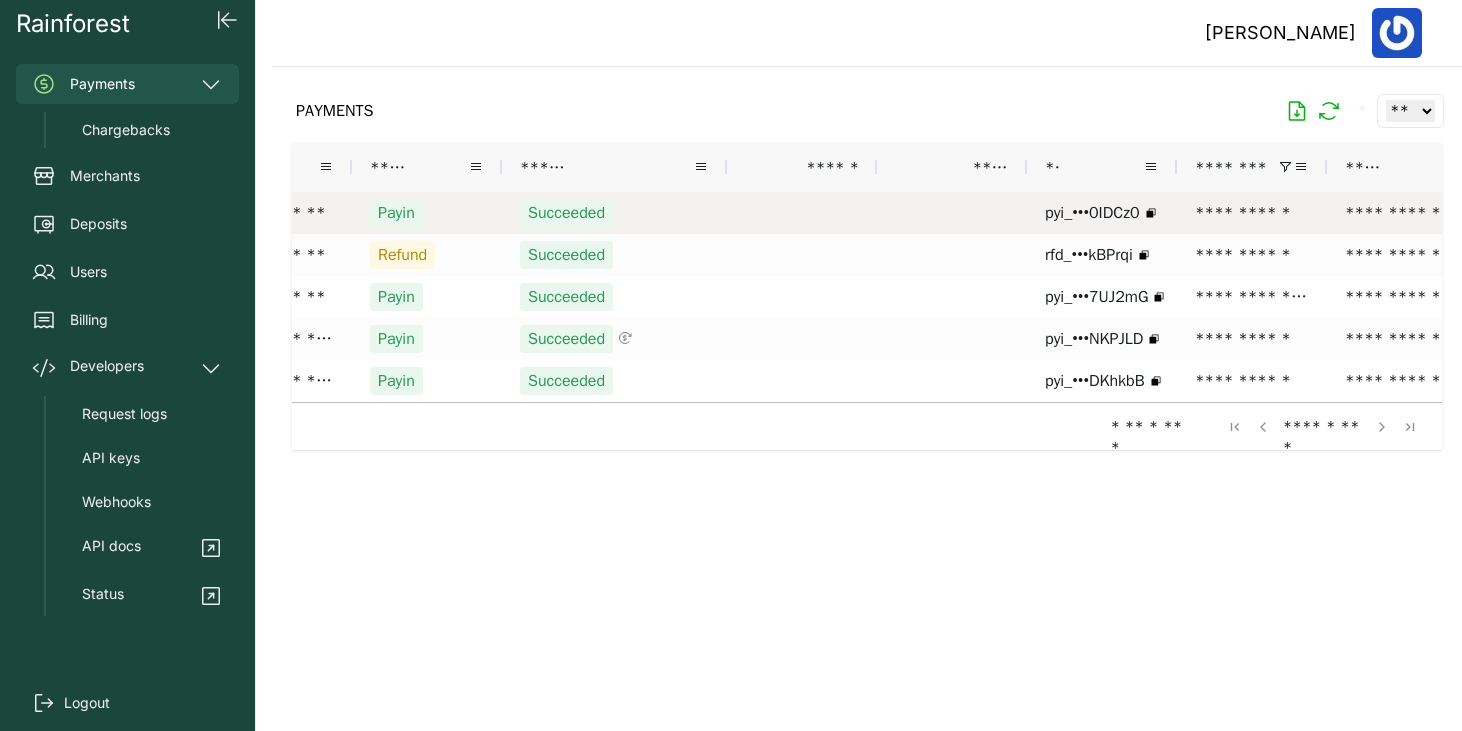 scroll, scrollTop: 0, scrollLeft: 297, axis: horizontal 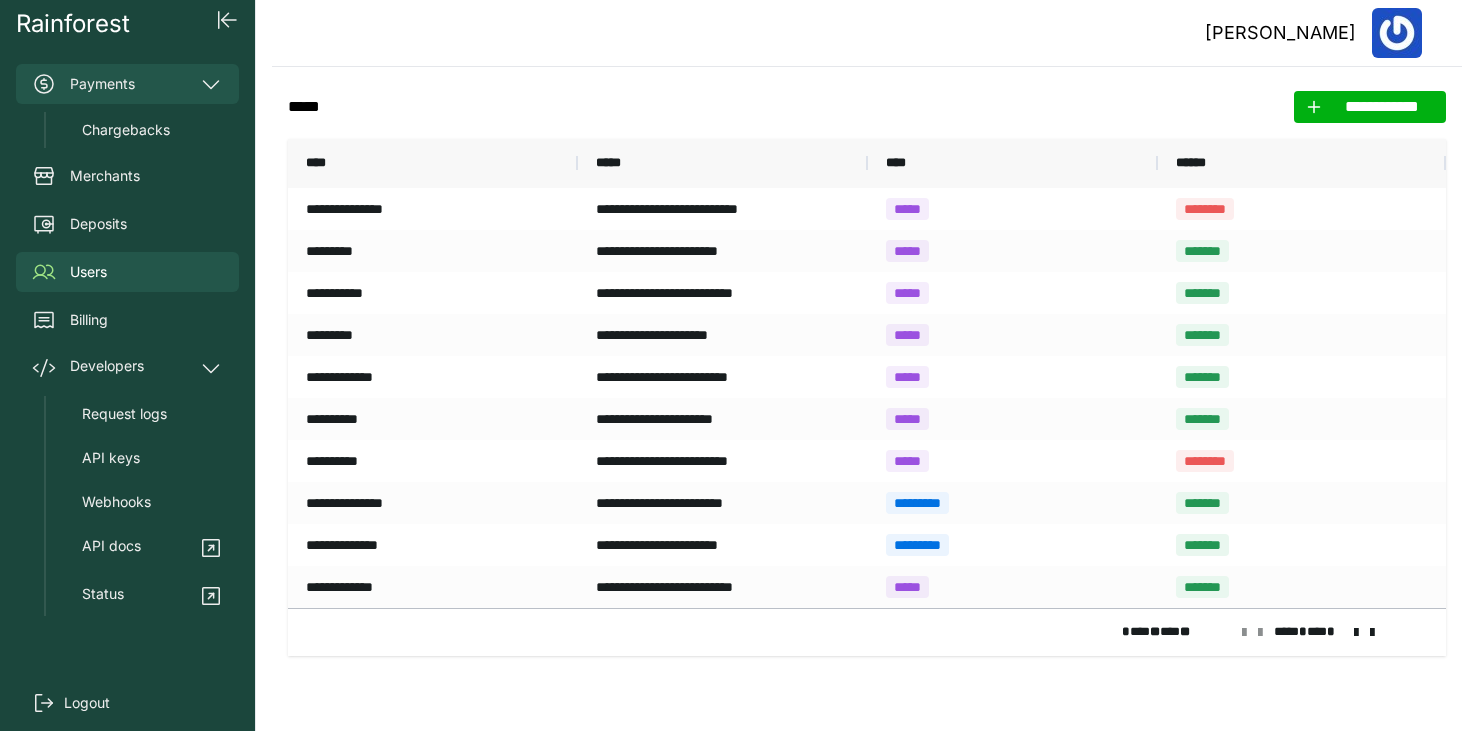 click on "Payments" at bounding box center (127, 84) 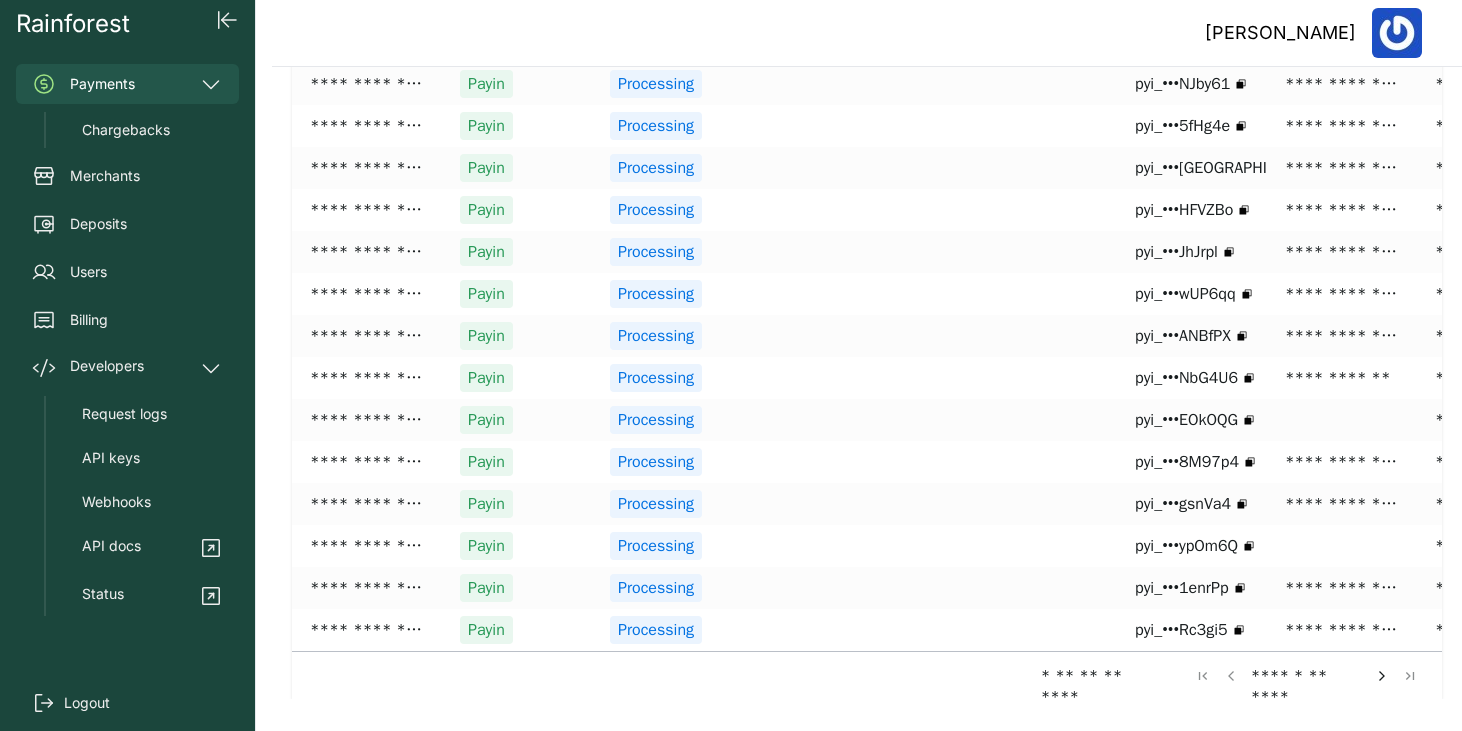 scroll, scrollTop: 0, scrollLeft: 0, axis: both 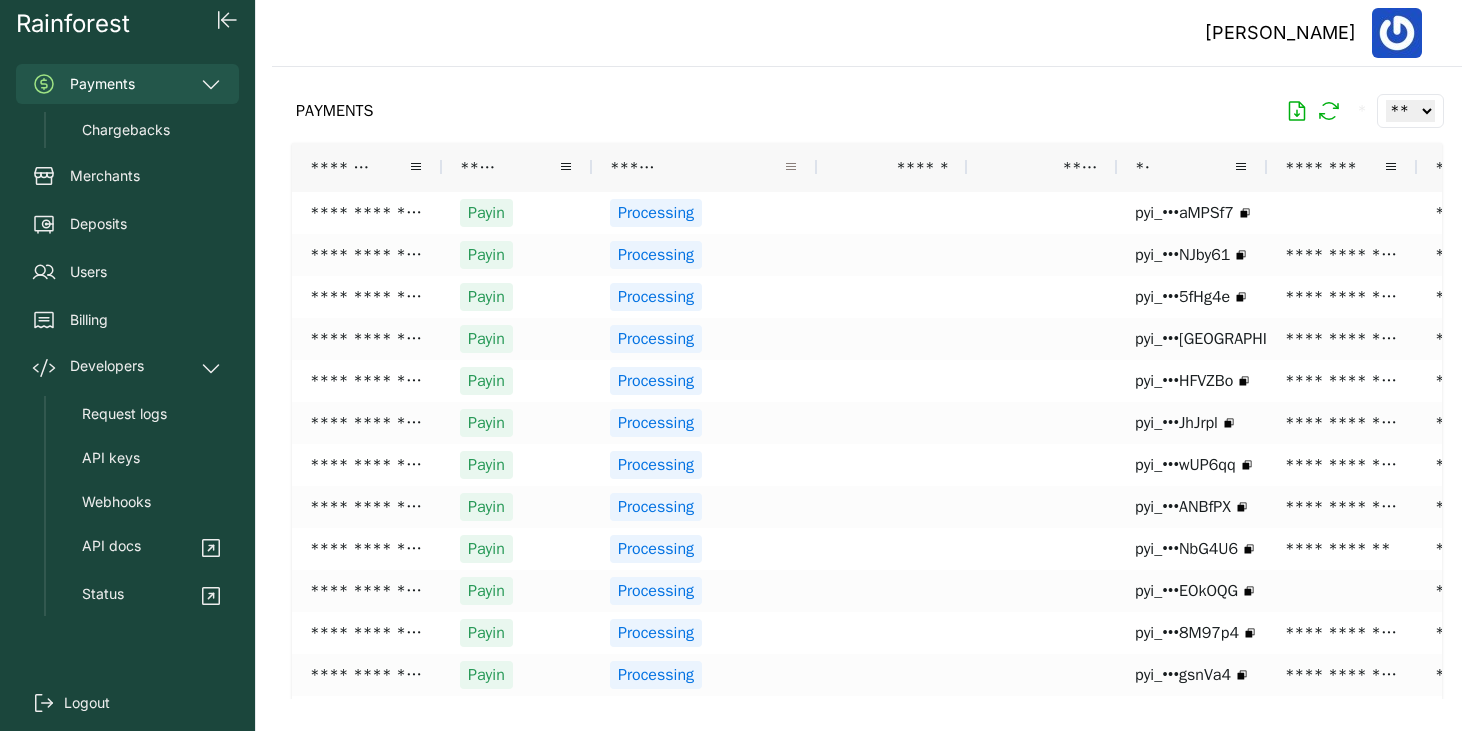 click at bounding box center [791, 167] 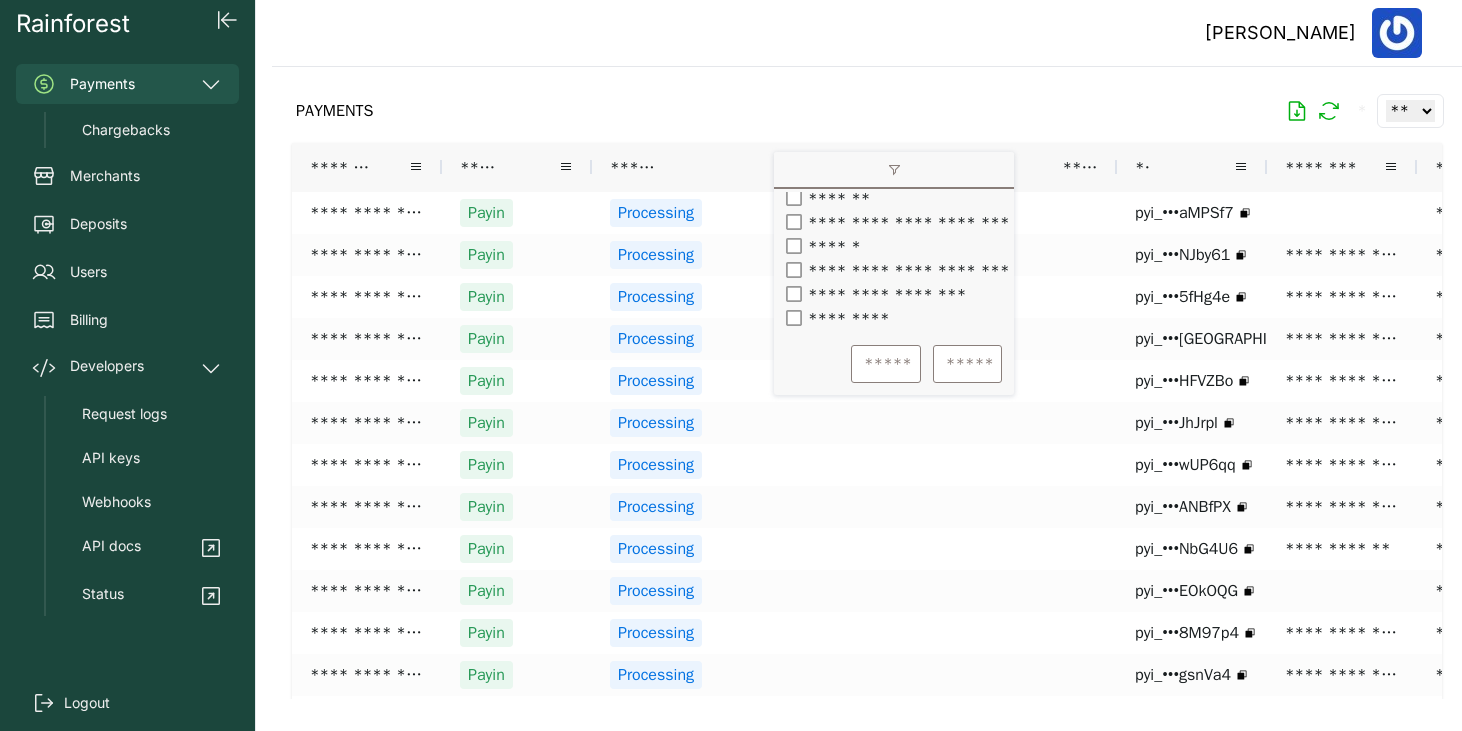 scroll, scrollTop: 143, scrollLeft: 0, axis: vertical 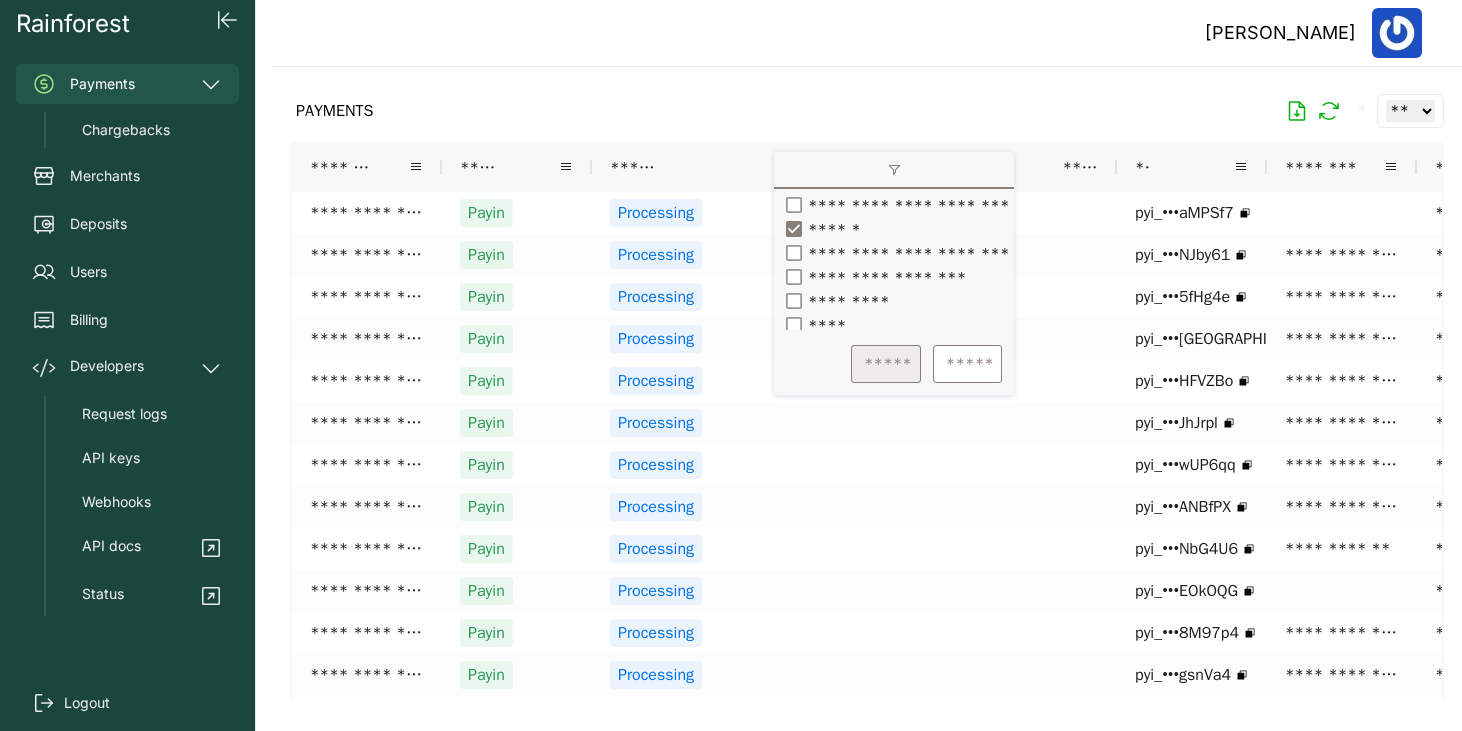 click on "*****" at bounding box center (886, 364) 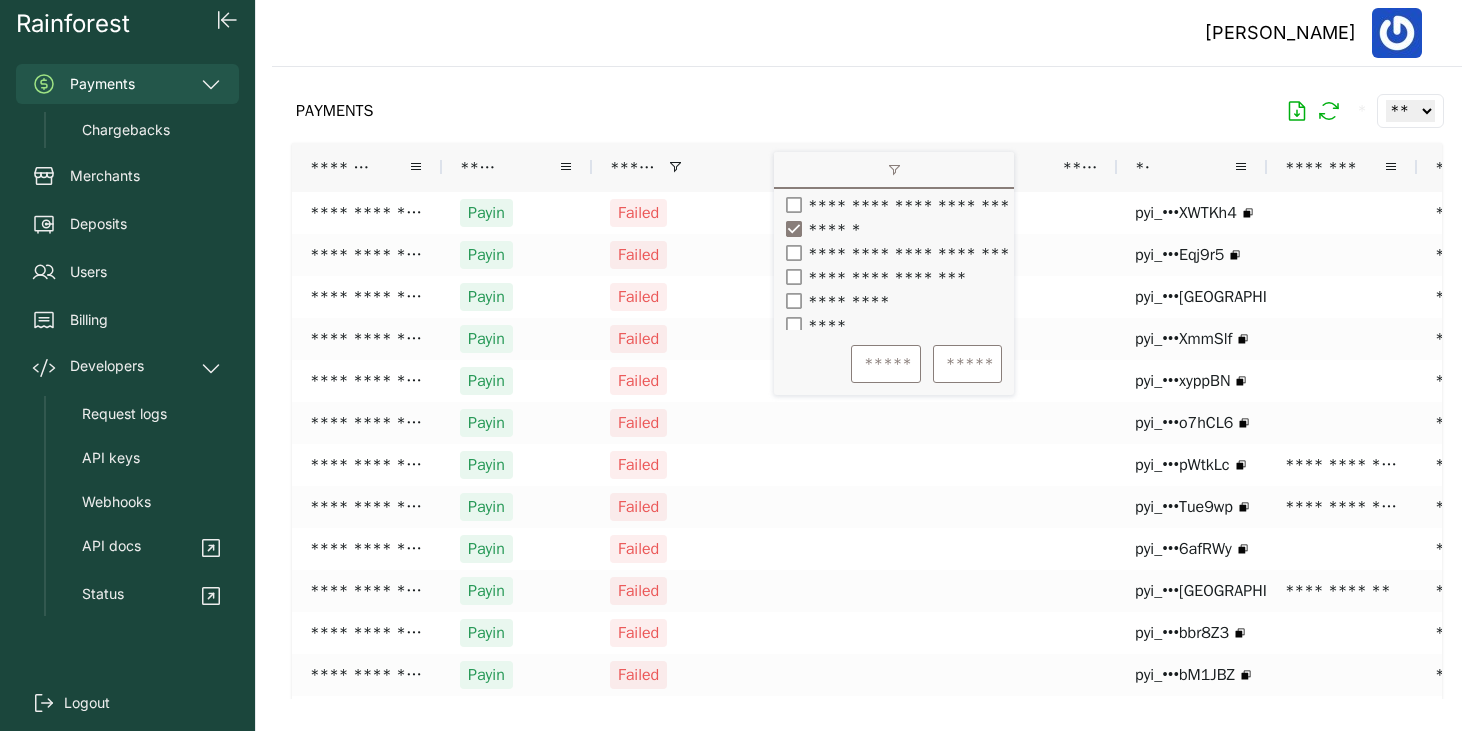 click on "PAYMENTS * ** ** ** ***" at bounding box center [867, 111] 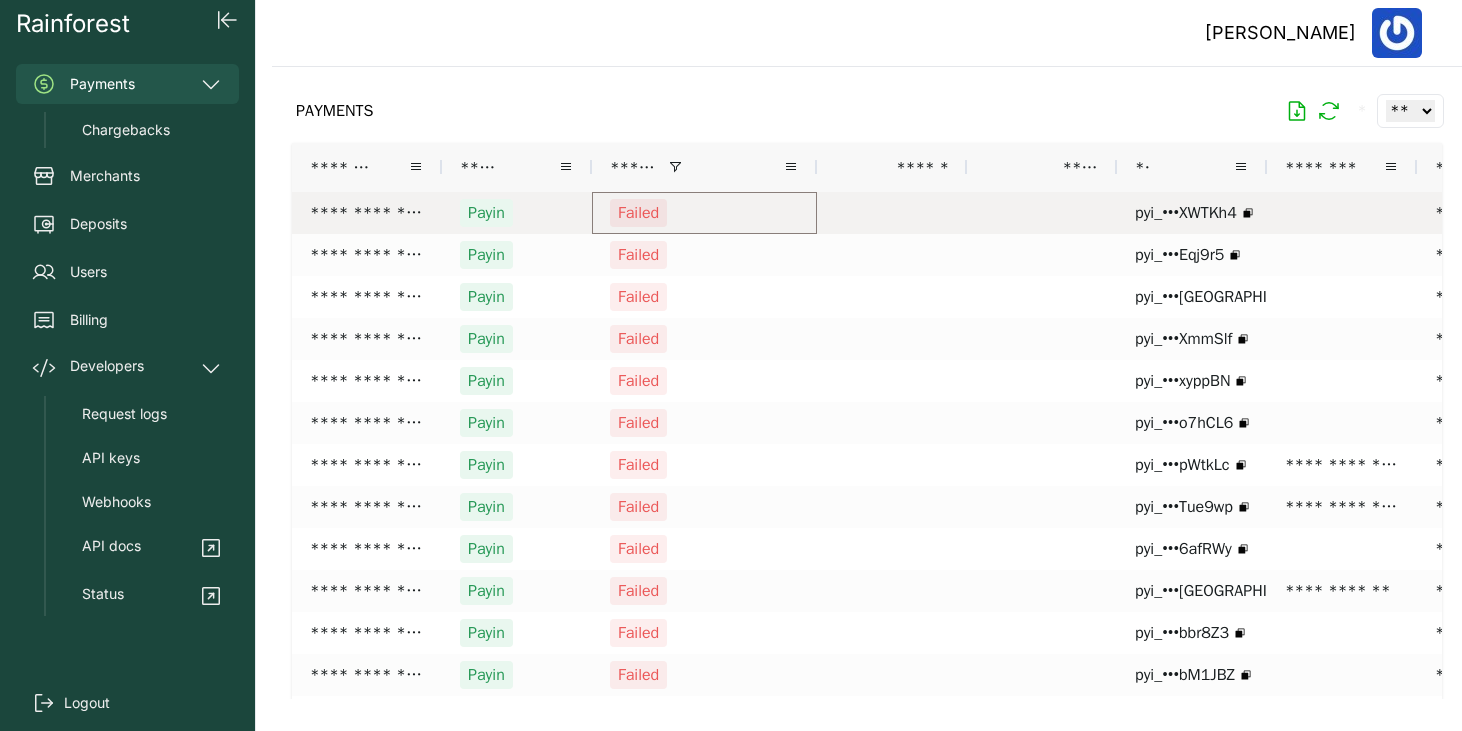 click on "Failed" at bounding box center (704, 213) 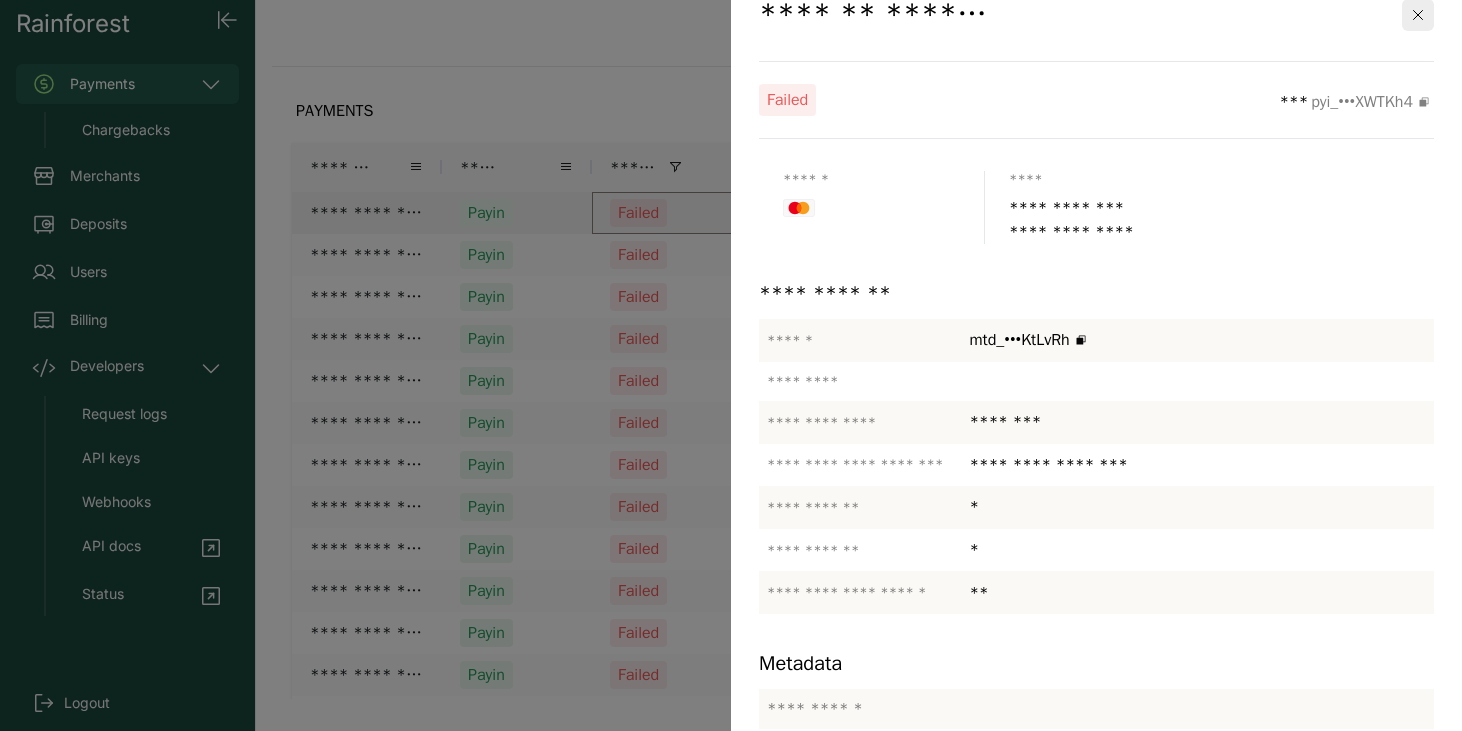 scroll, scrollTop: 91, scrollLeft: 0, axis: vertical 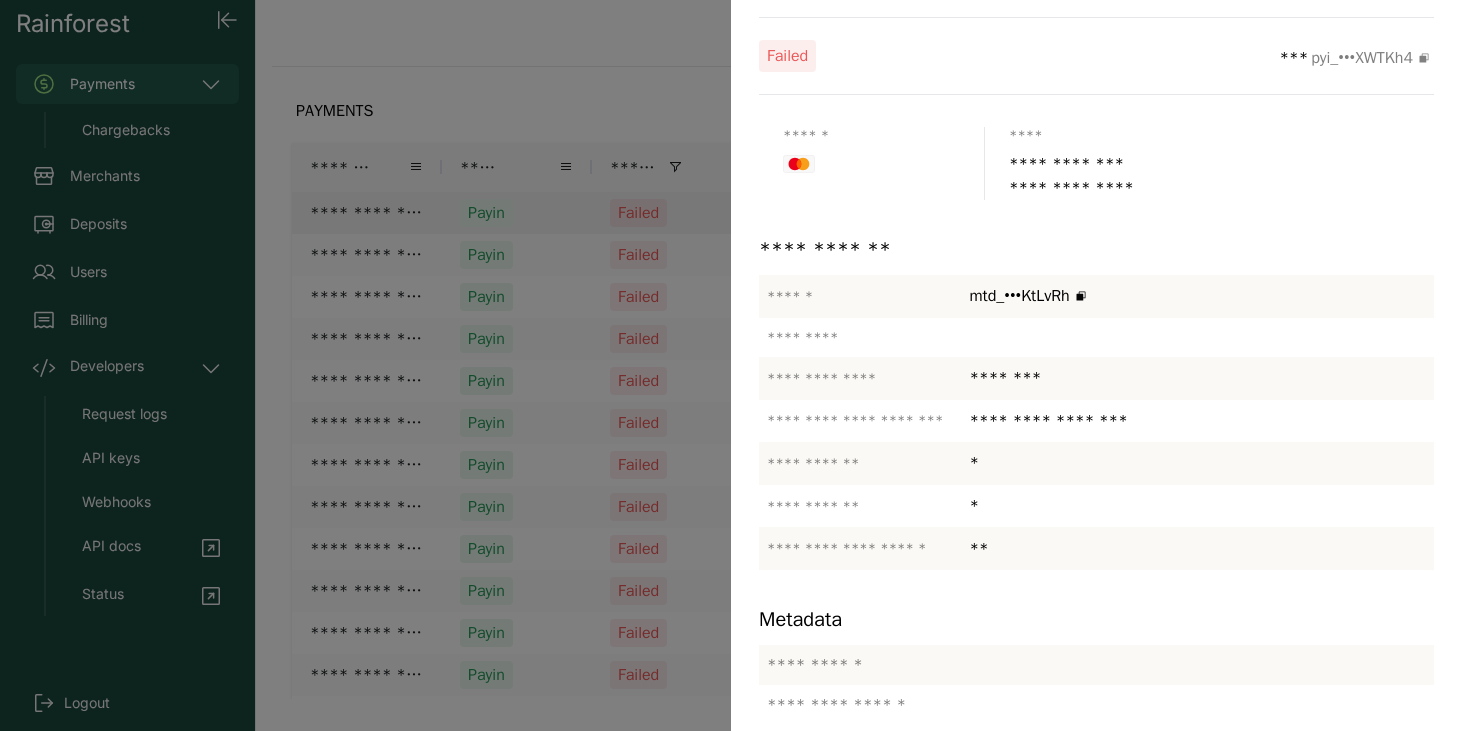 drag, startPoint x: 1148, startPoint y: 423, endPoint x: 947, endPoint y: 423, distance: 201 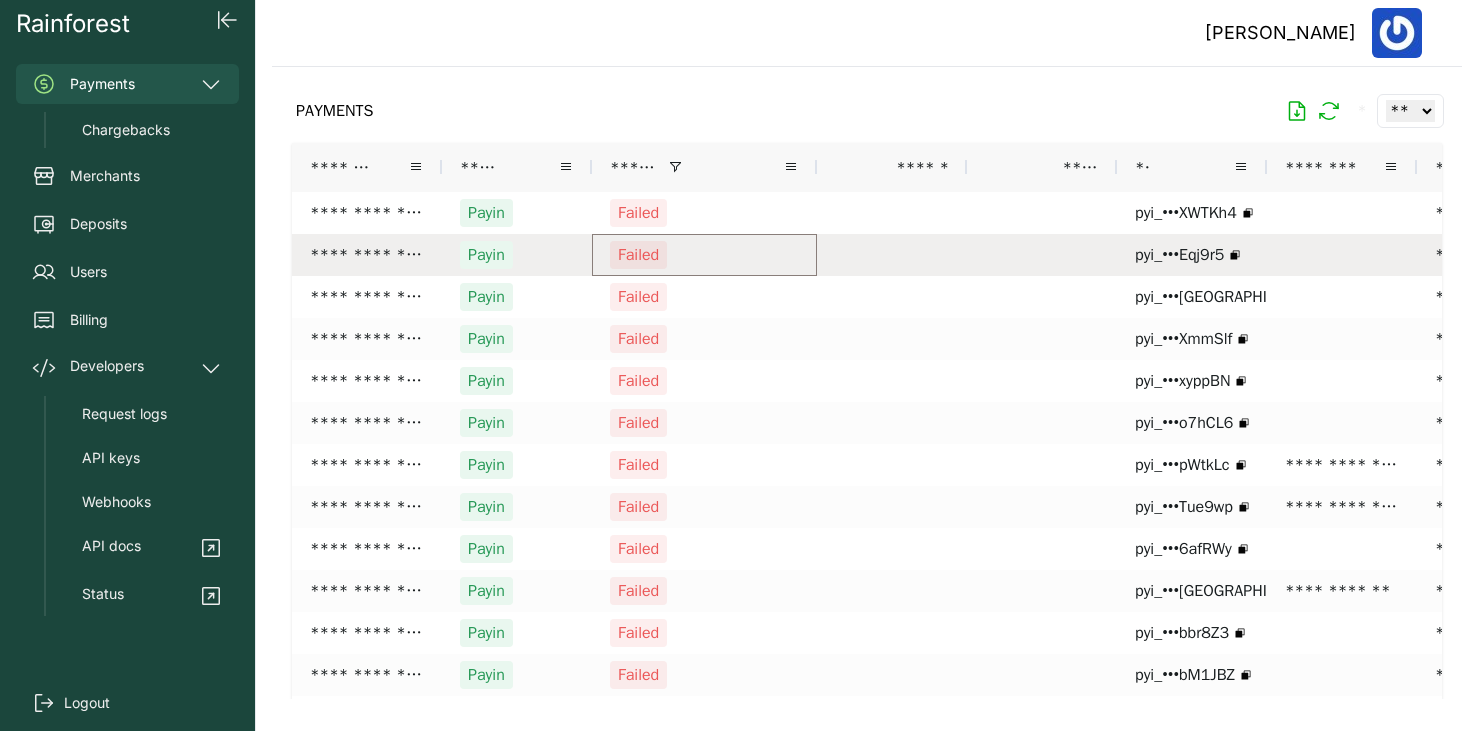click on "Failed" at bounding box center [704, 255] 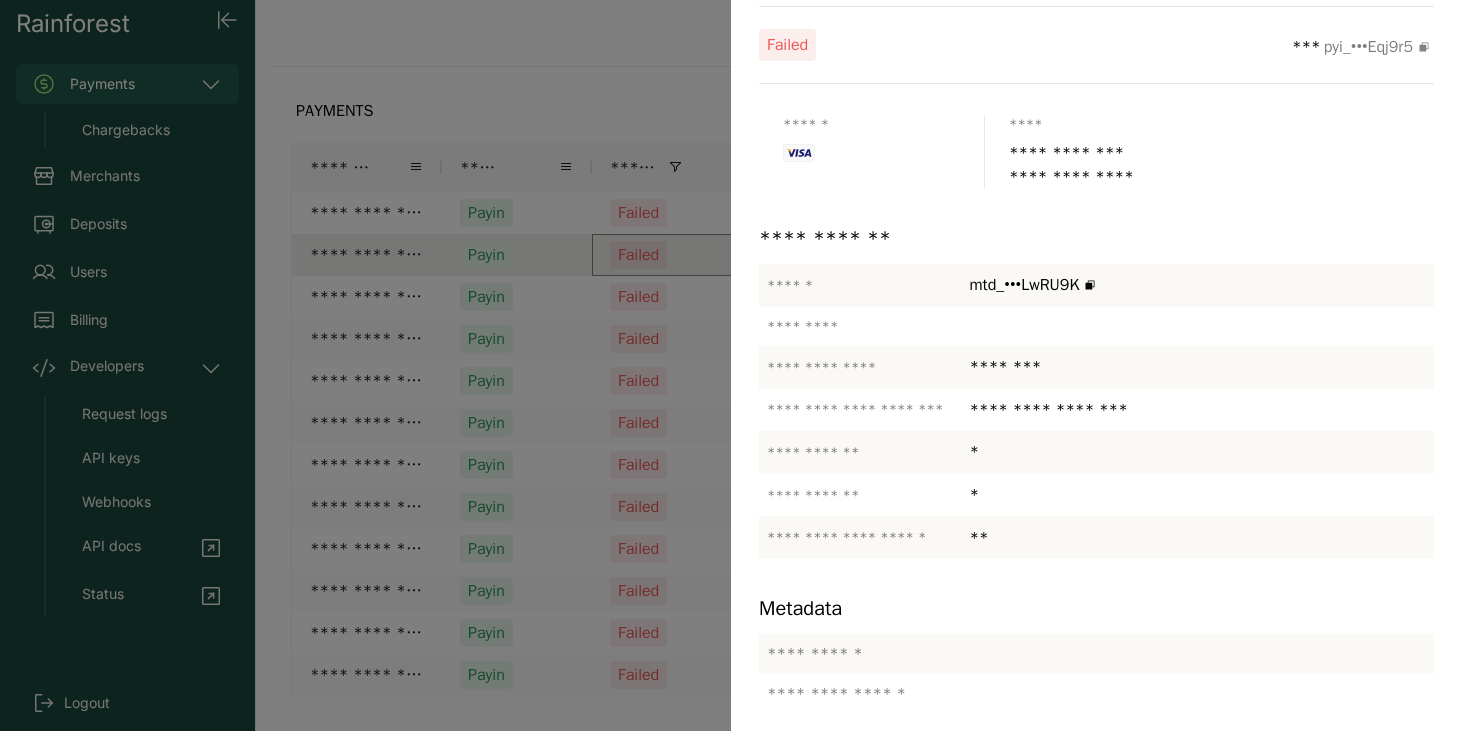 scroll, scrollTop: 101, scrollLeft: 0, axis: vertical 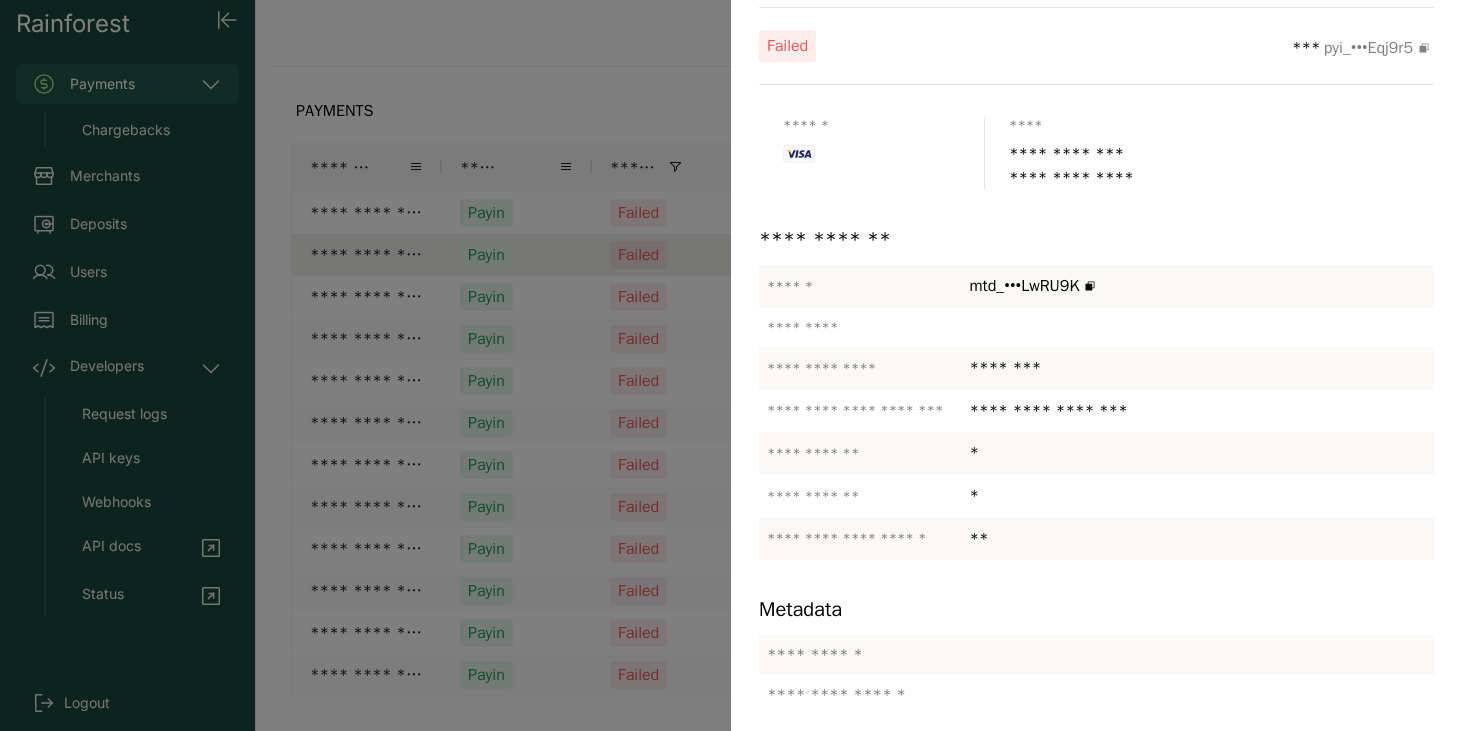 click at bounding box center [731, 365] 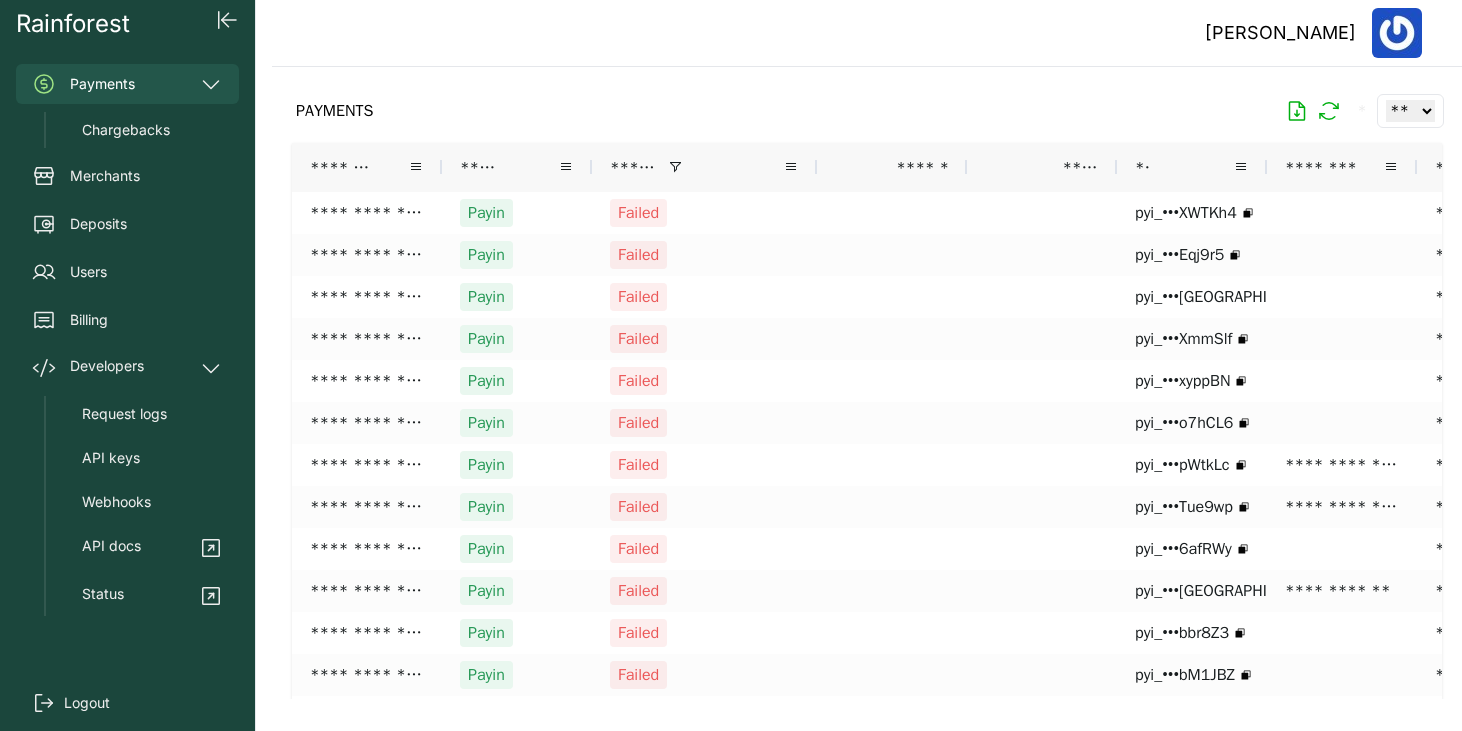 click at bounding box center (675, 167) 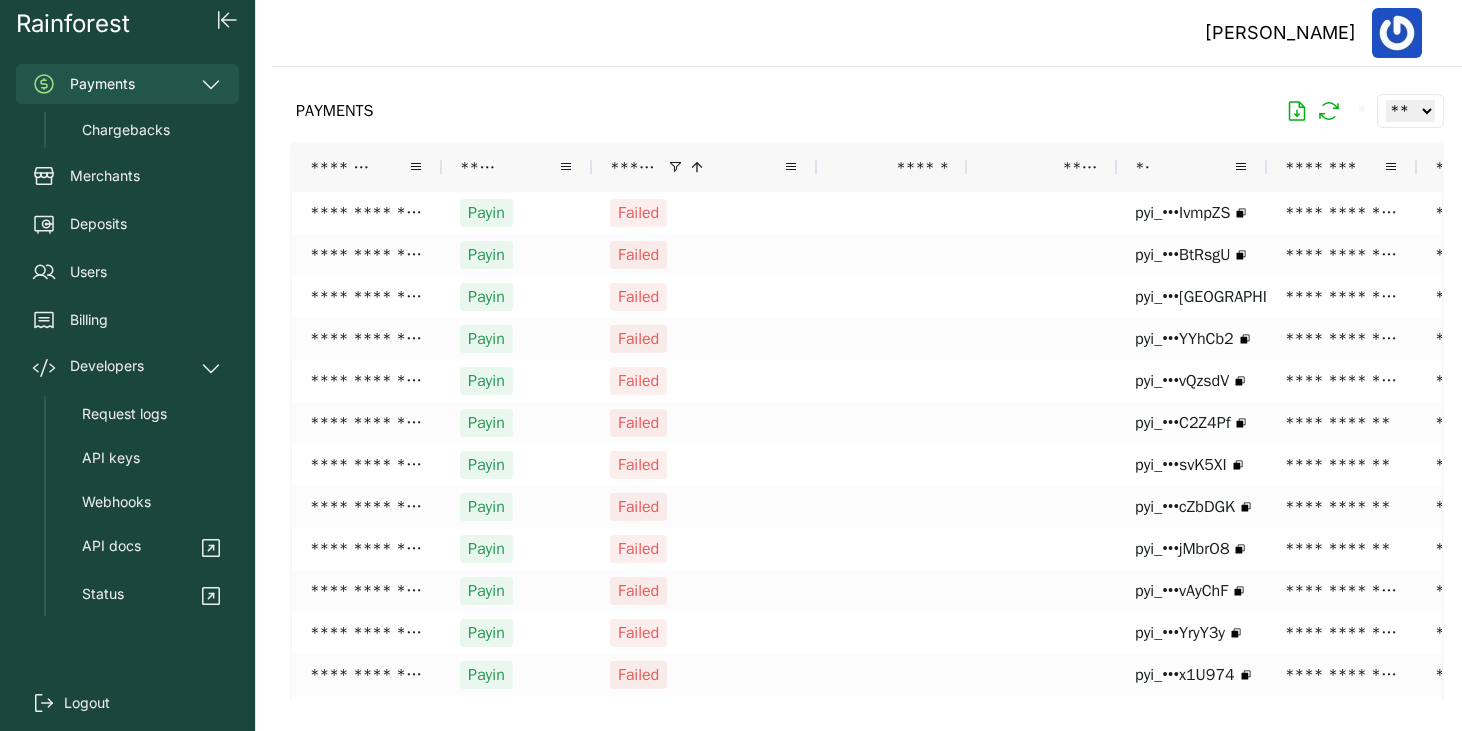 click at bounding box center (675, 167) 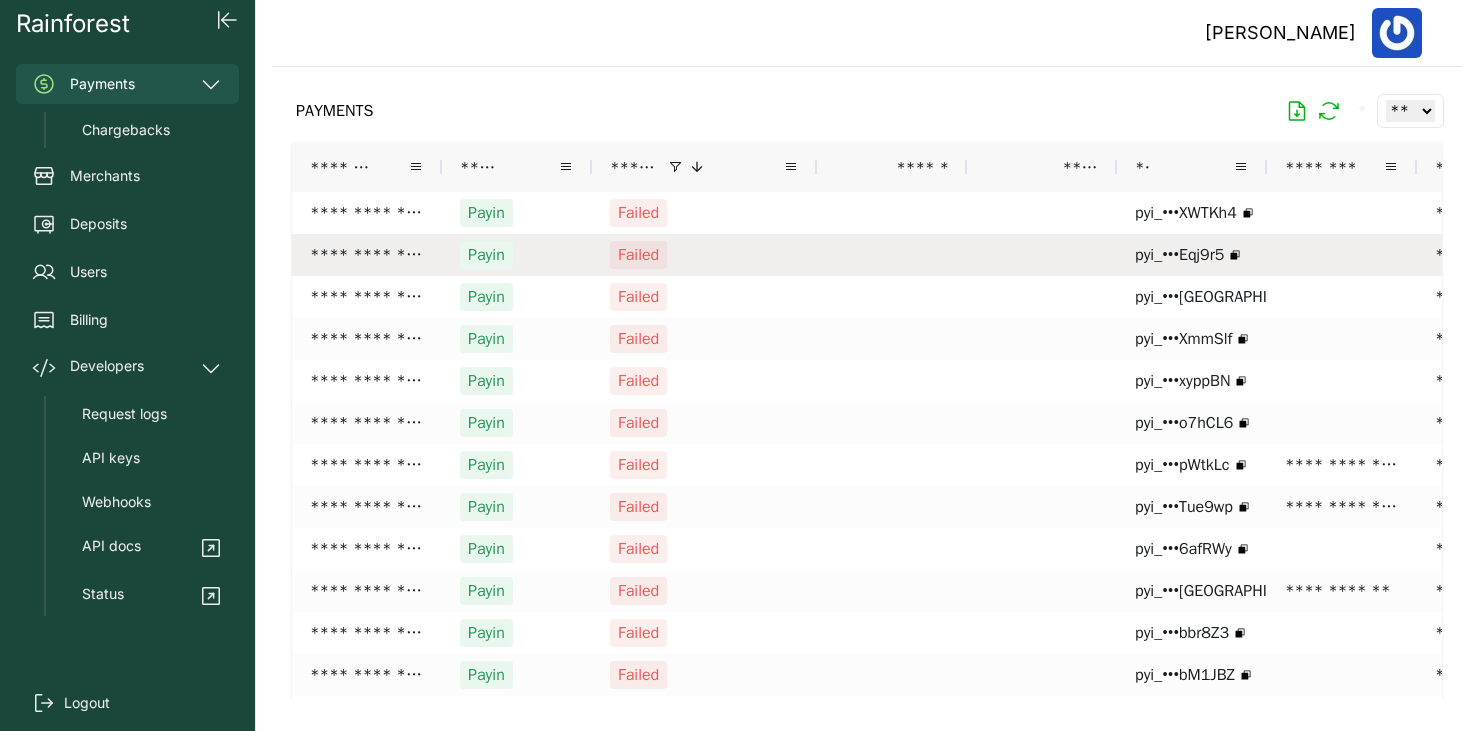 click on "Payin" at bounding box center (517, 255) 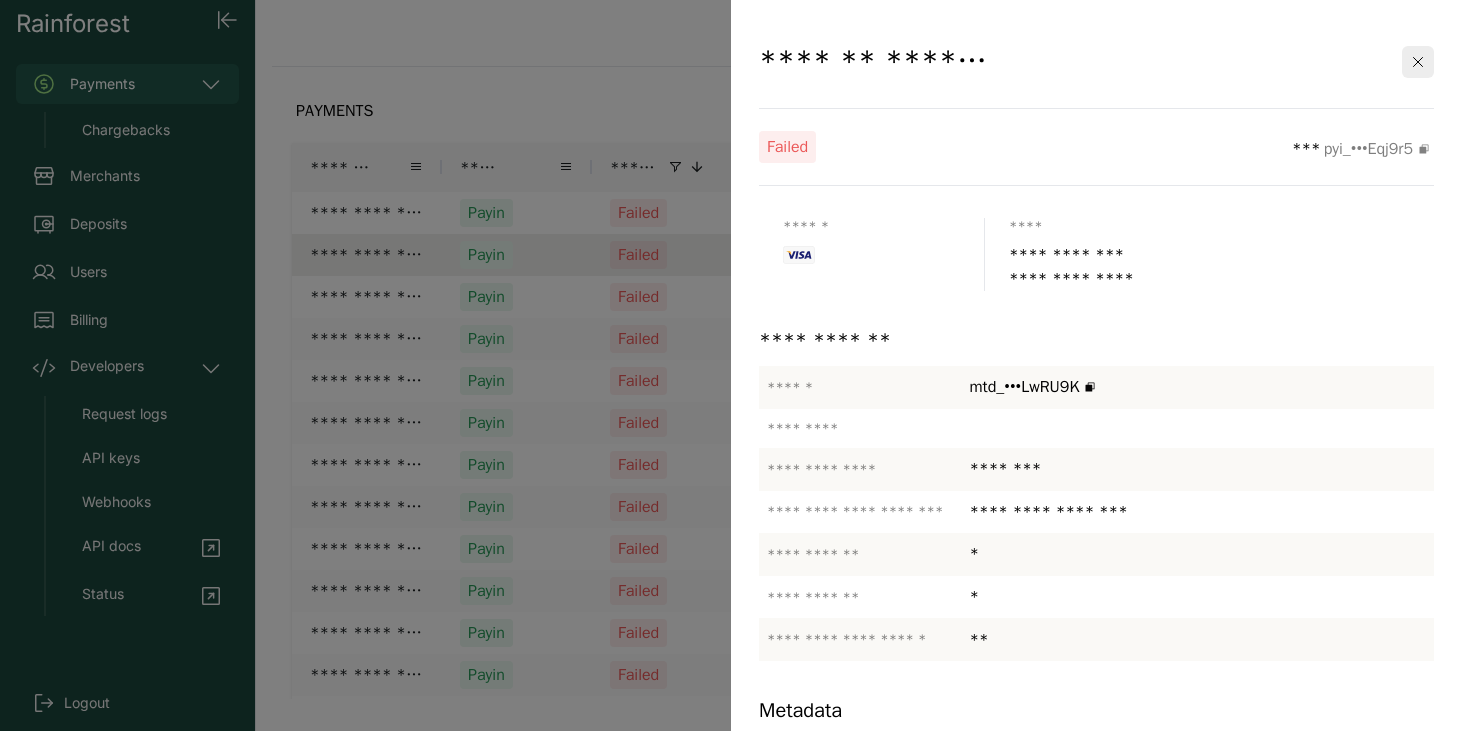 click at bounding box center [731, 365] 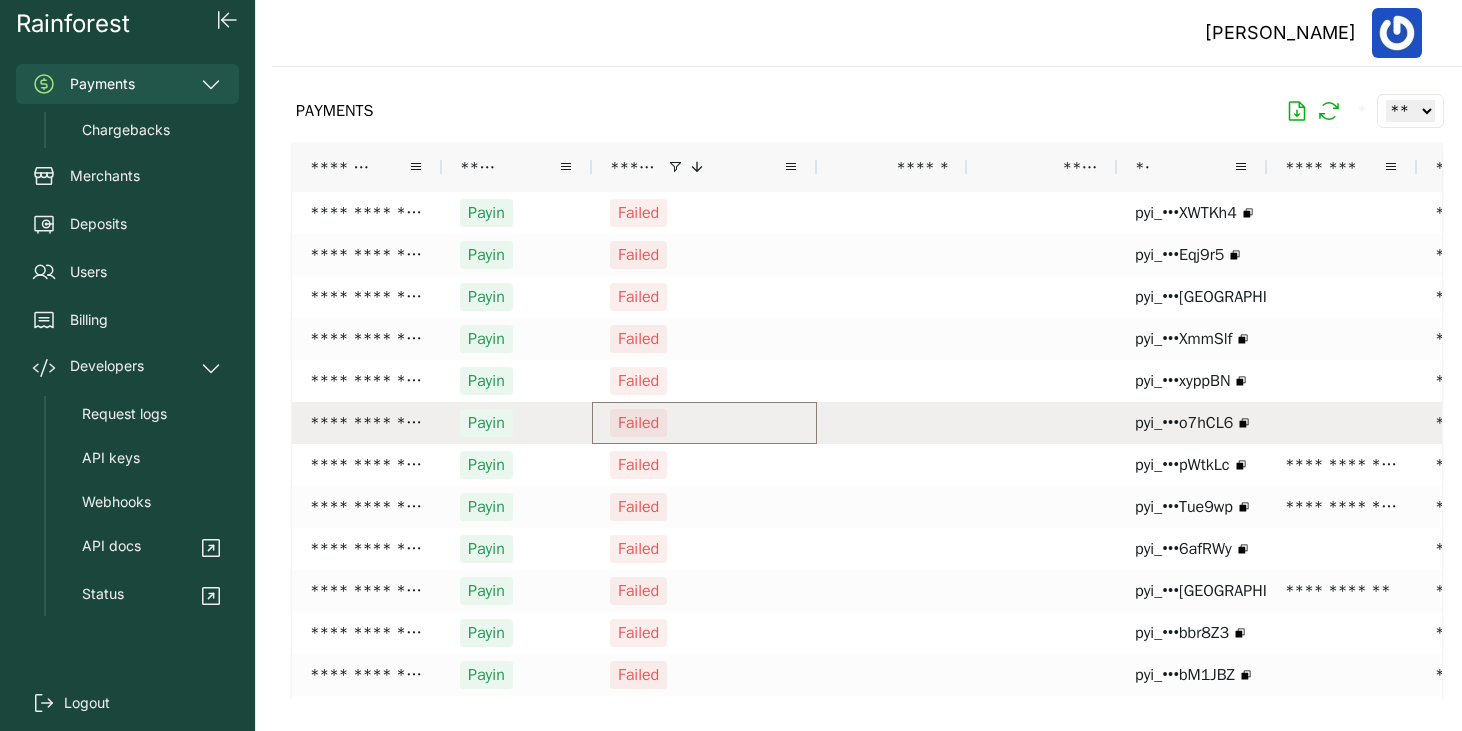 click on "Failed" at bounding box center [638, 423] 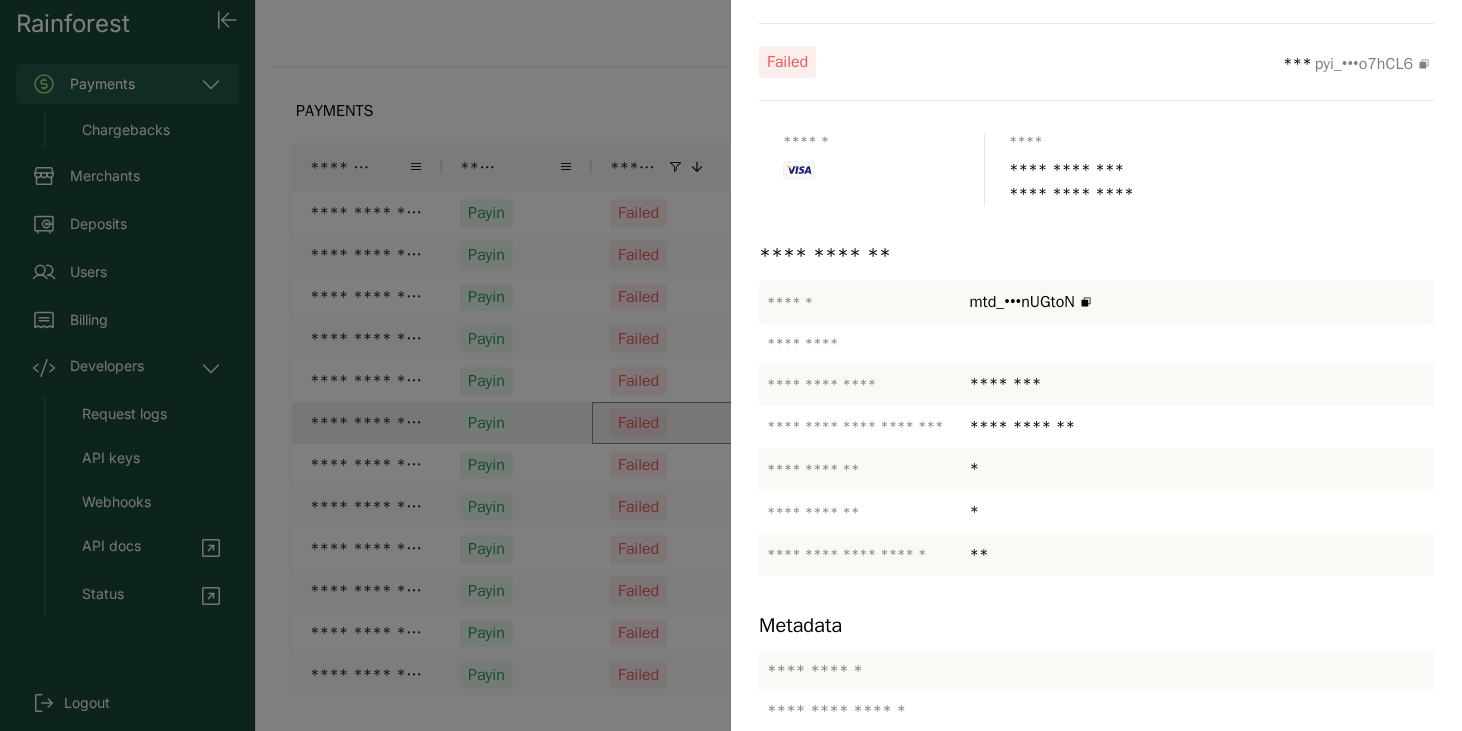 scroll, scrollTop: 146, scrollLeft: 0, axis: vertical 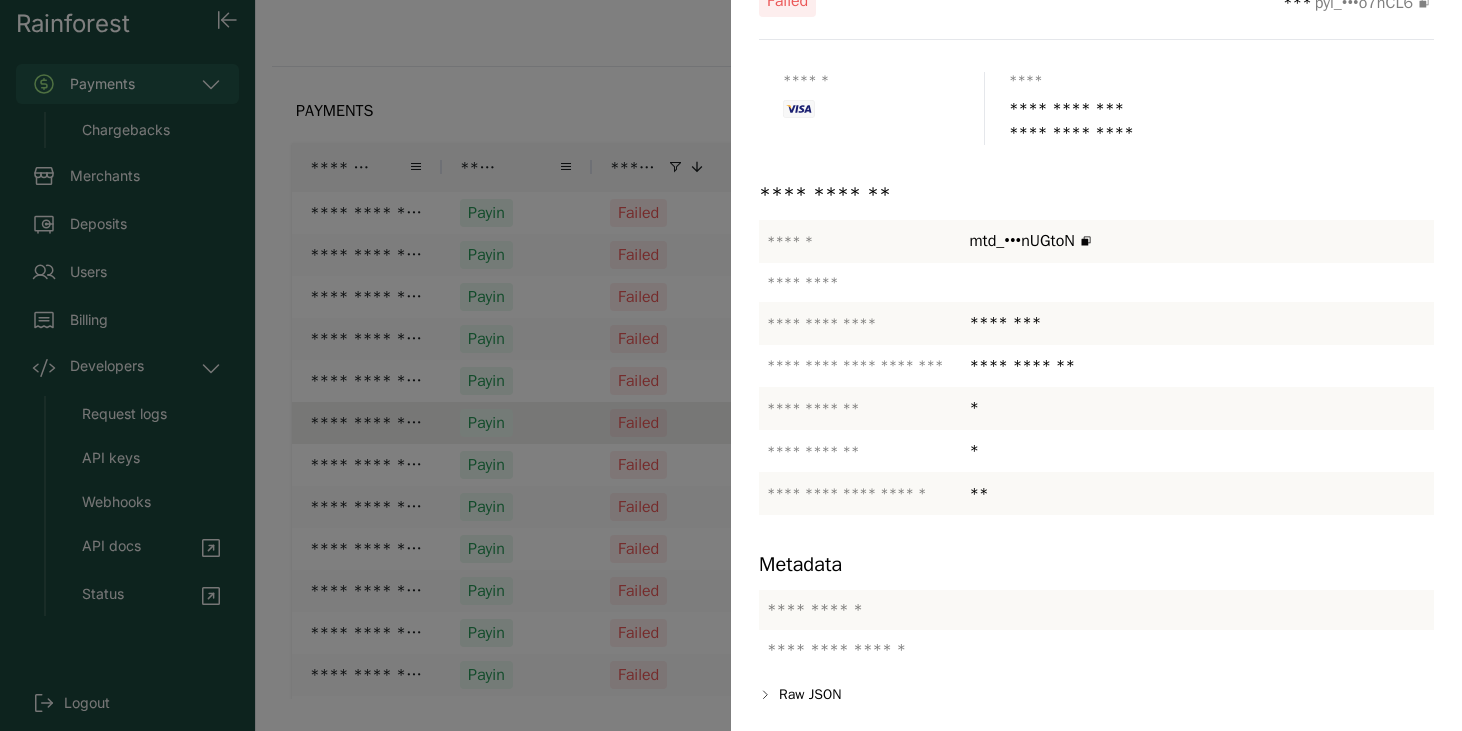 click at bounding box center (731, 365) 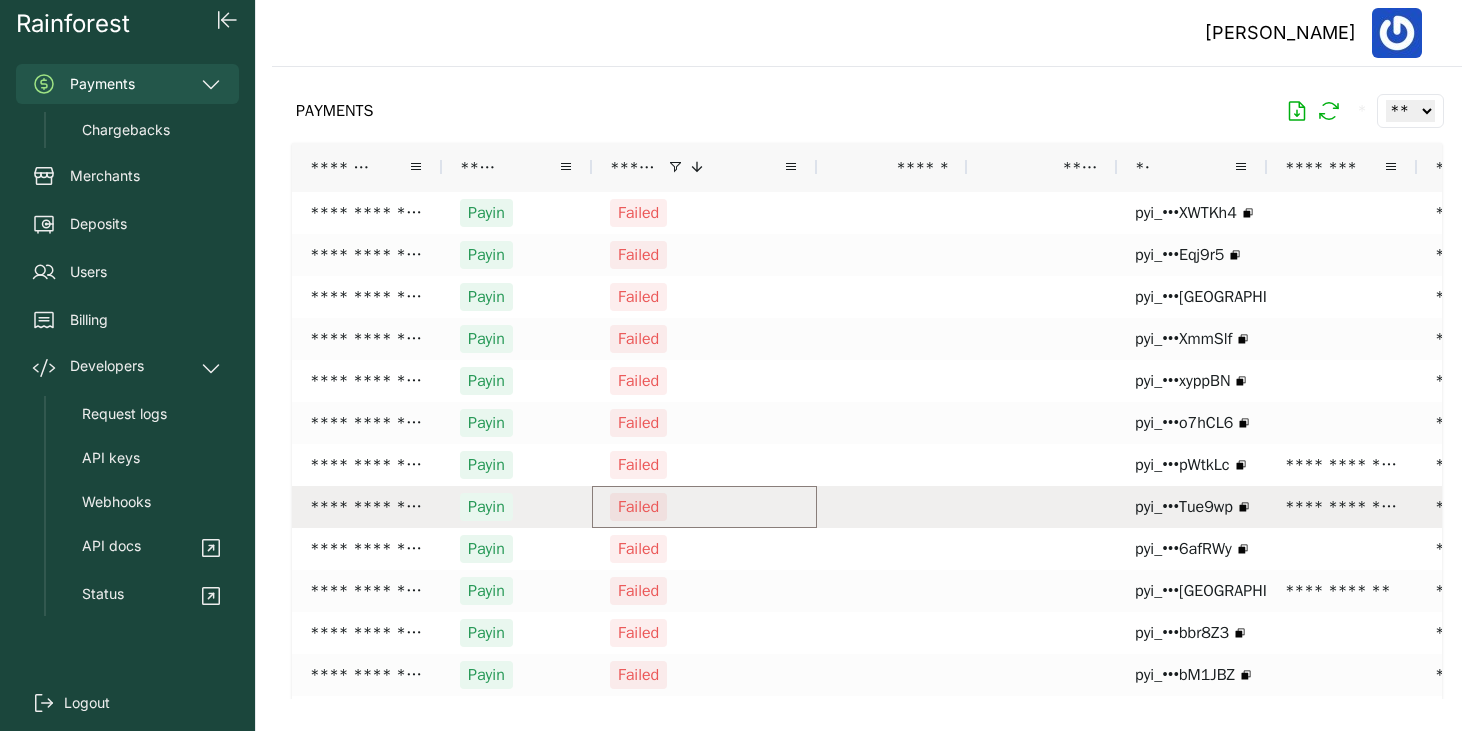 click on "Failed" at bounding box center [704, 507] 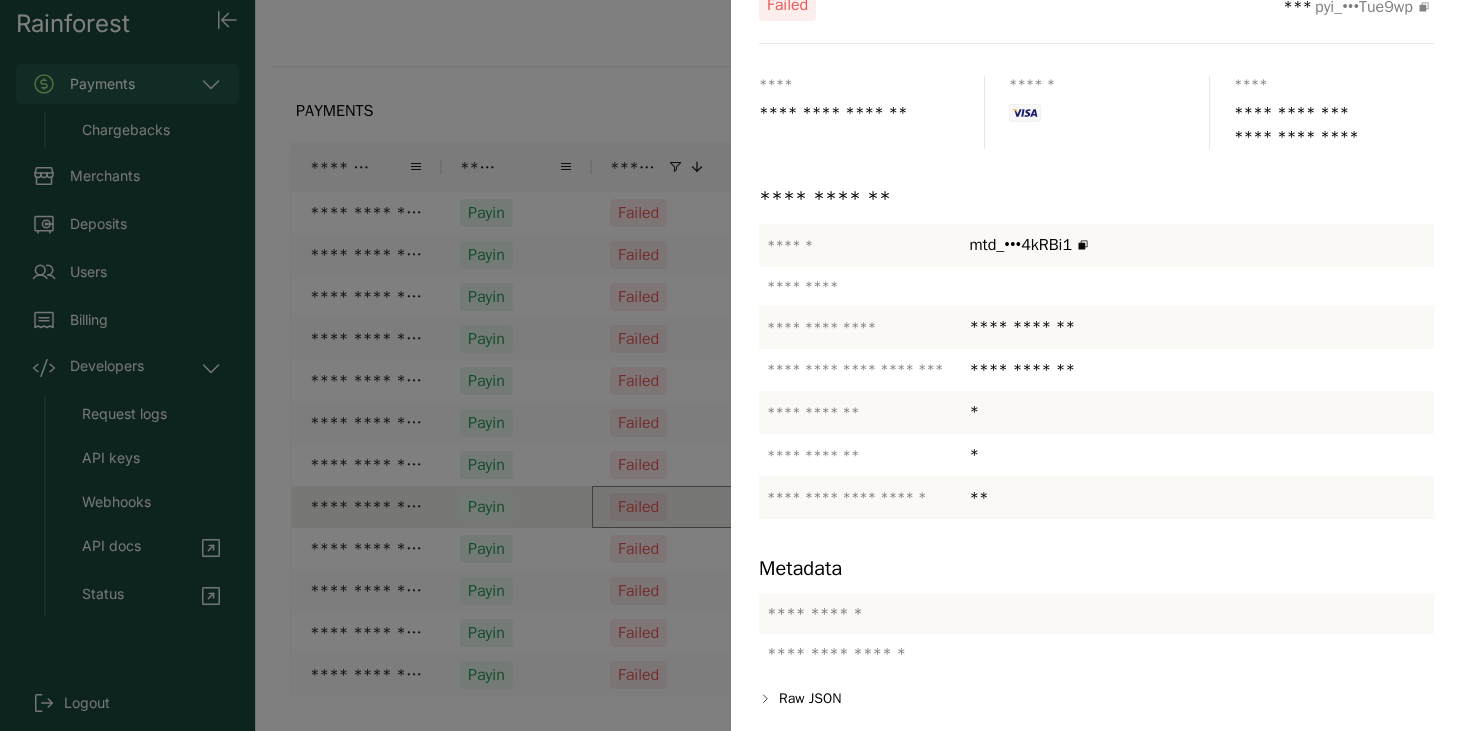 scroll, scrollTop: 146, scrollLeft: 0, axis: vertical 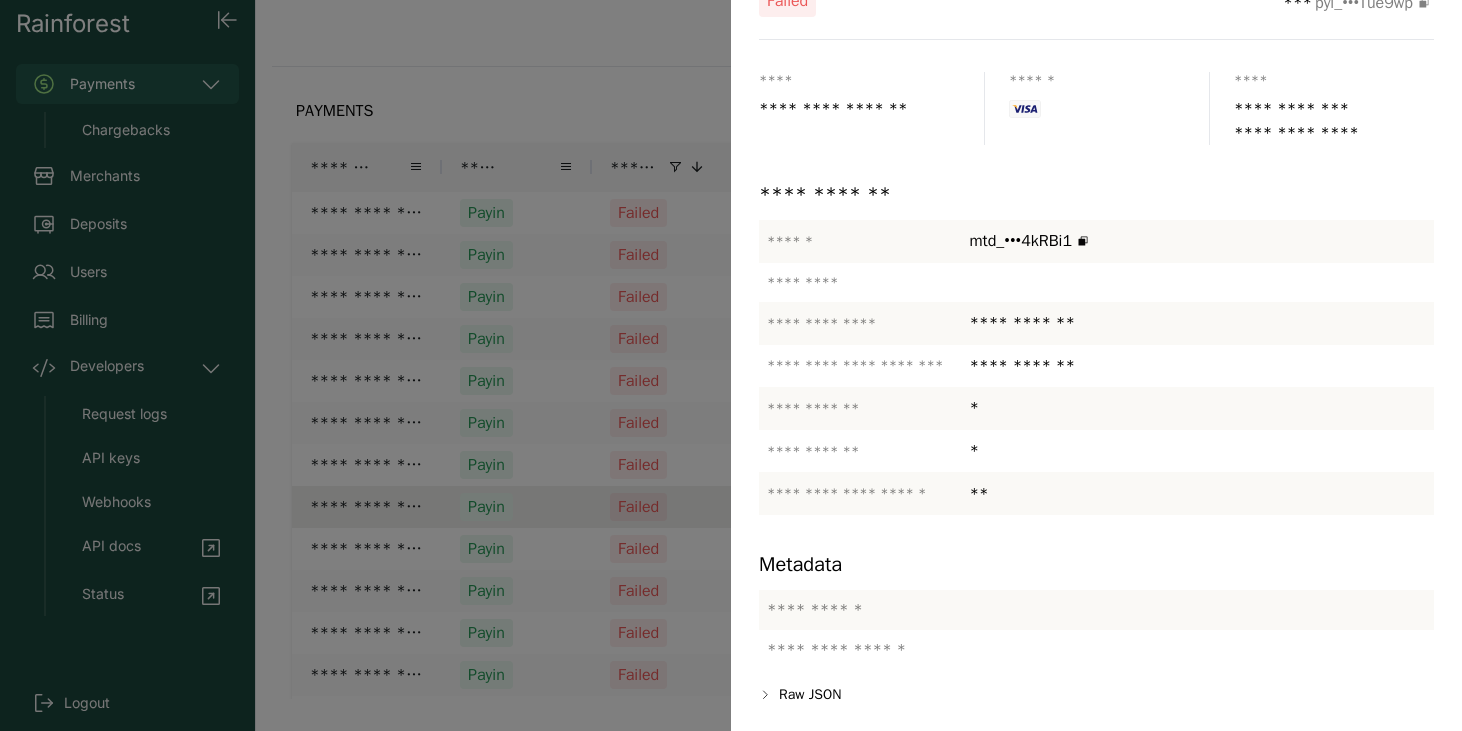 drag, startPoint x: 1104, startPoint y: 364, endPoint x: 938, endPoint y: 309, distance: 174.87424 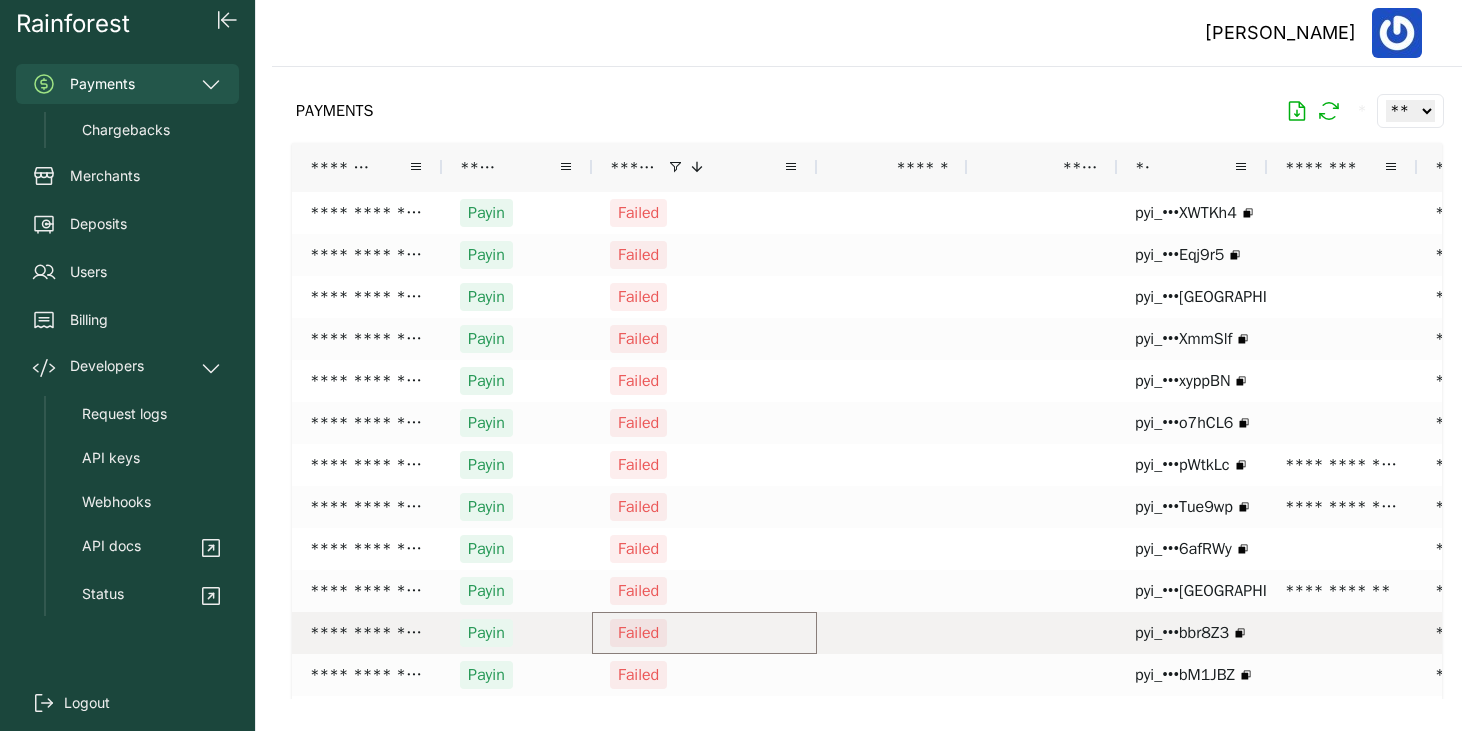 click on "Failed" at bounding box center [638, 633] 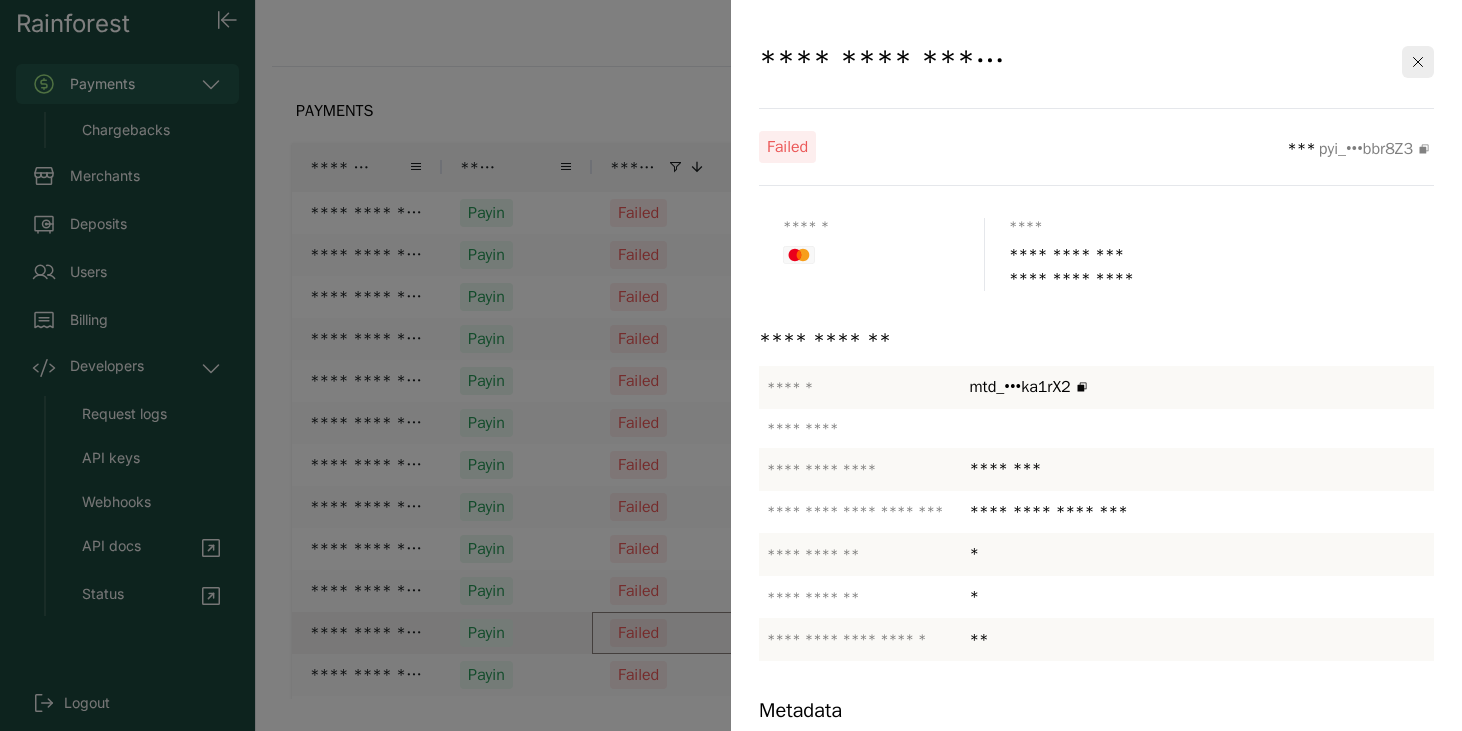 scroll, scrollTop: 146, scrollLeft: 0, axis: vertical 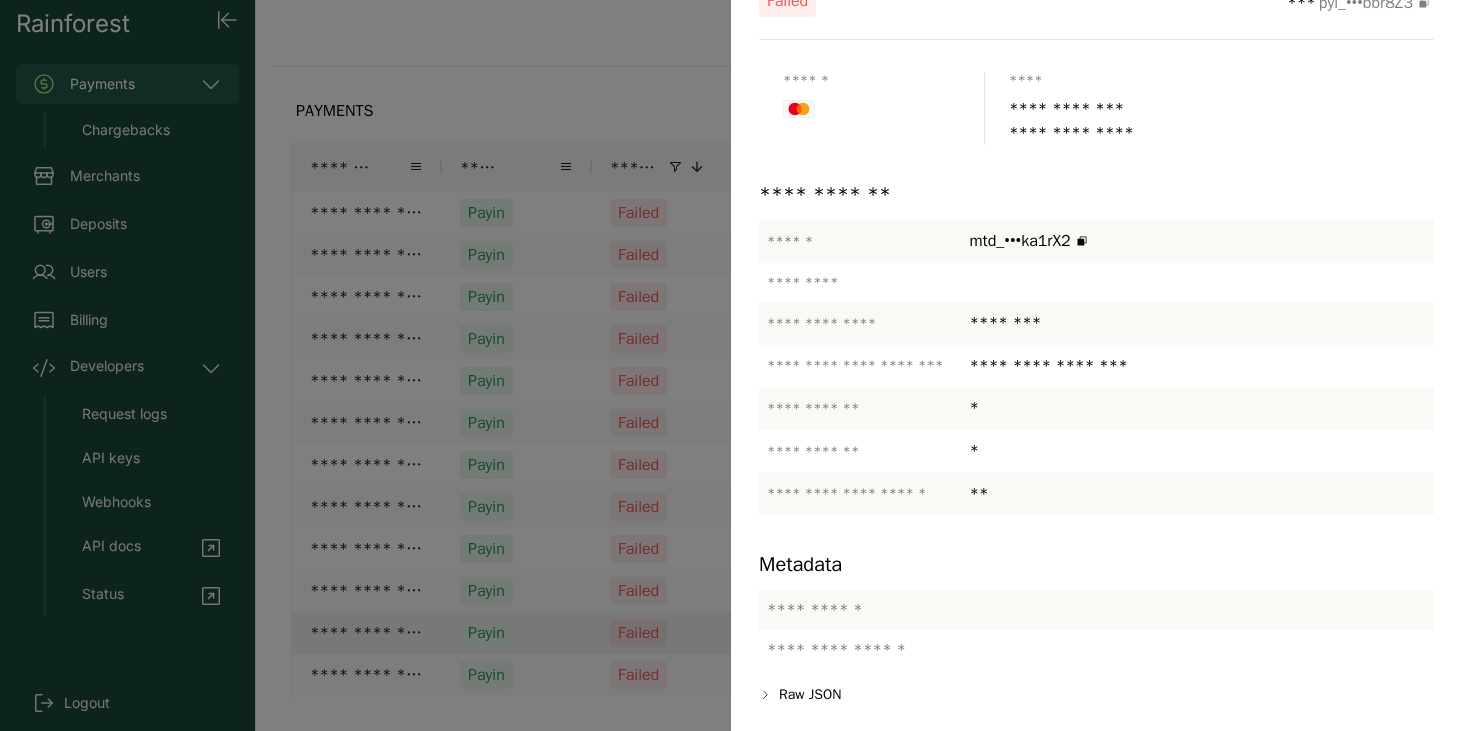 click at bounding box center (731, 365) 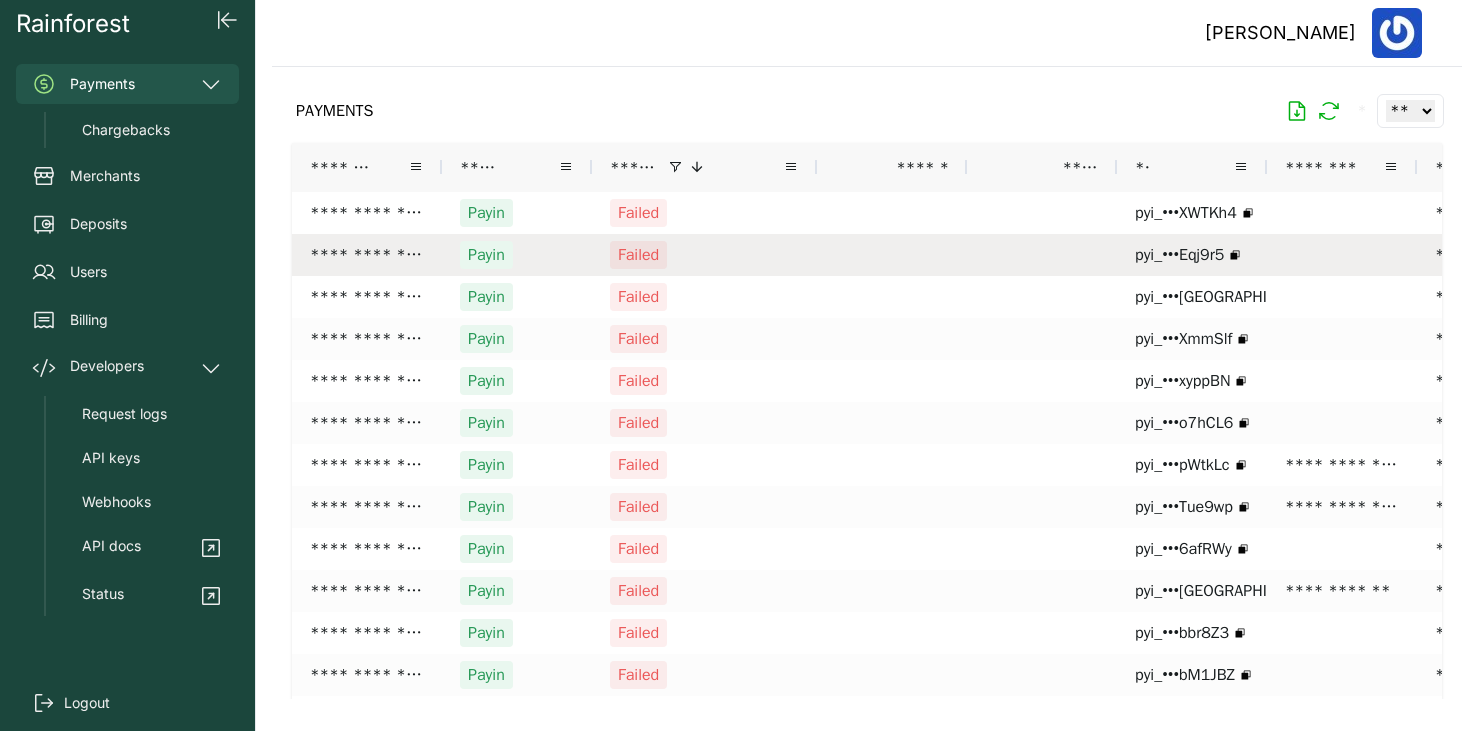 scroll, scrollTop: 171, scrollLeft: 0, axis: vertical 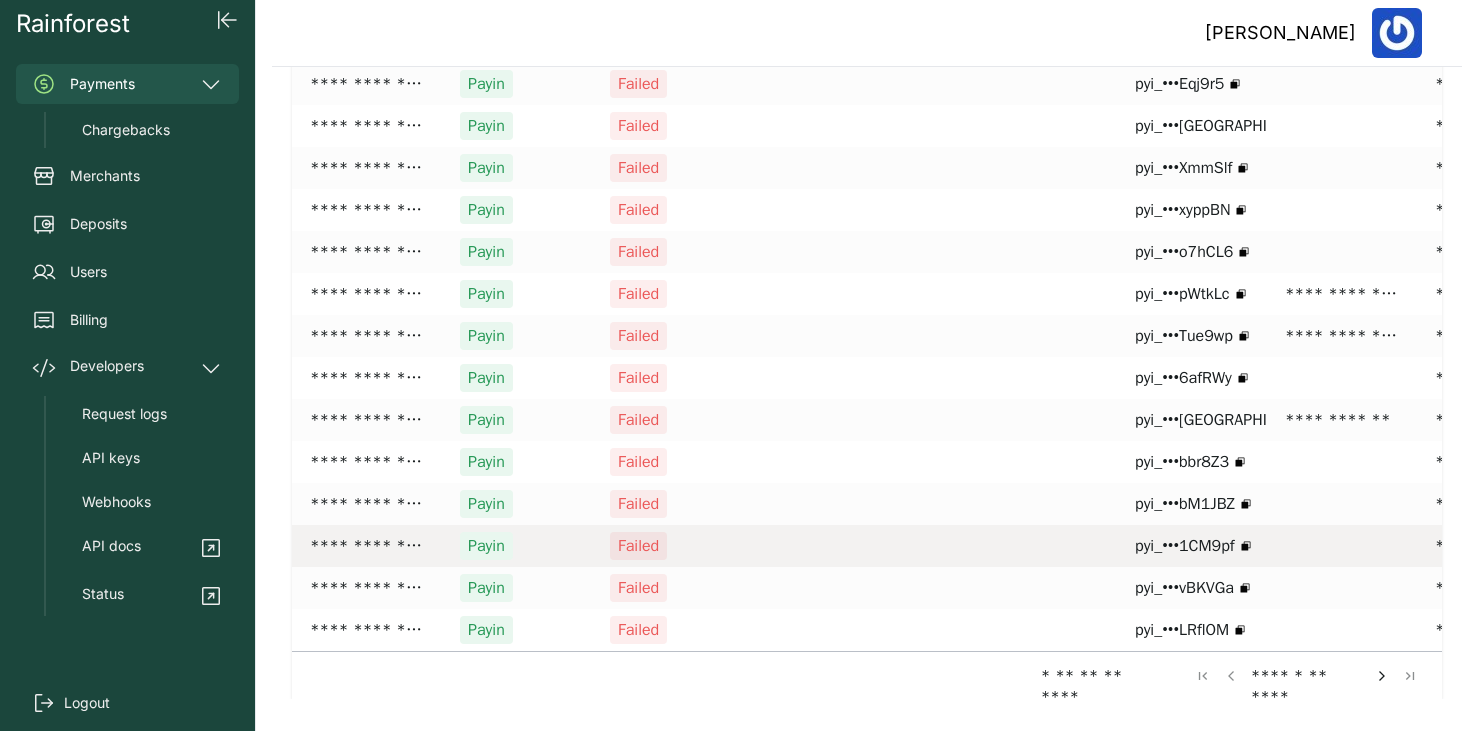 click on "Failed" at bounding box center (638, 546) 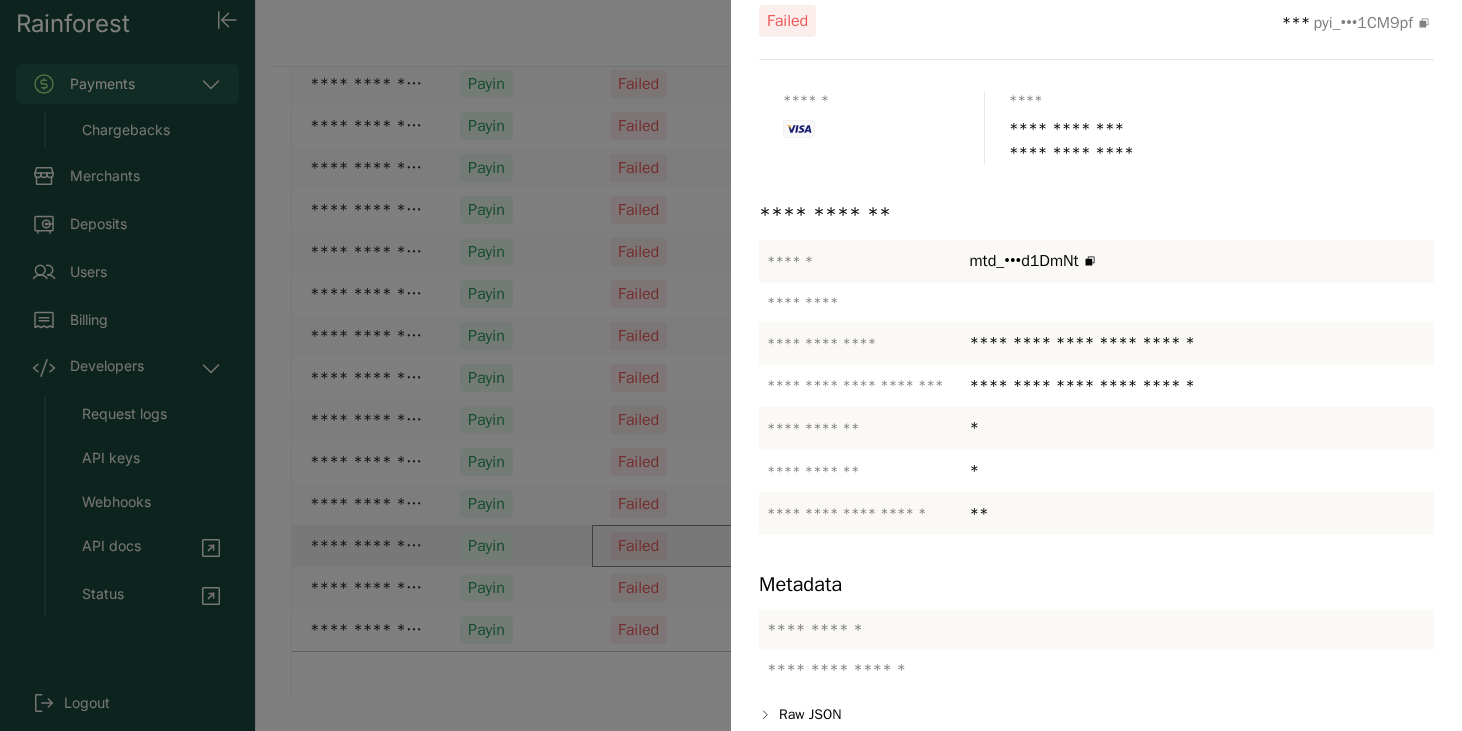 scroll, scrollTop: 125, scrollLeft: 0, axis: vertical 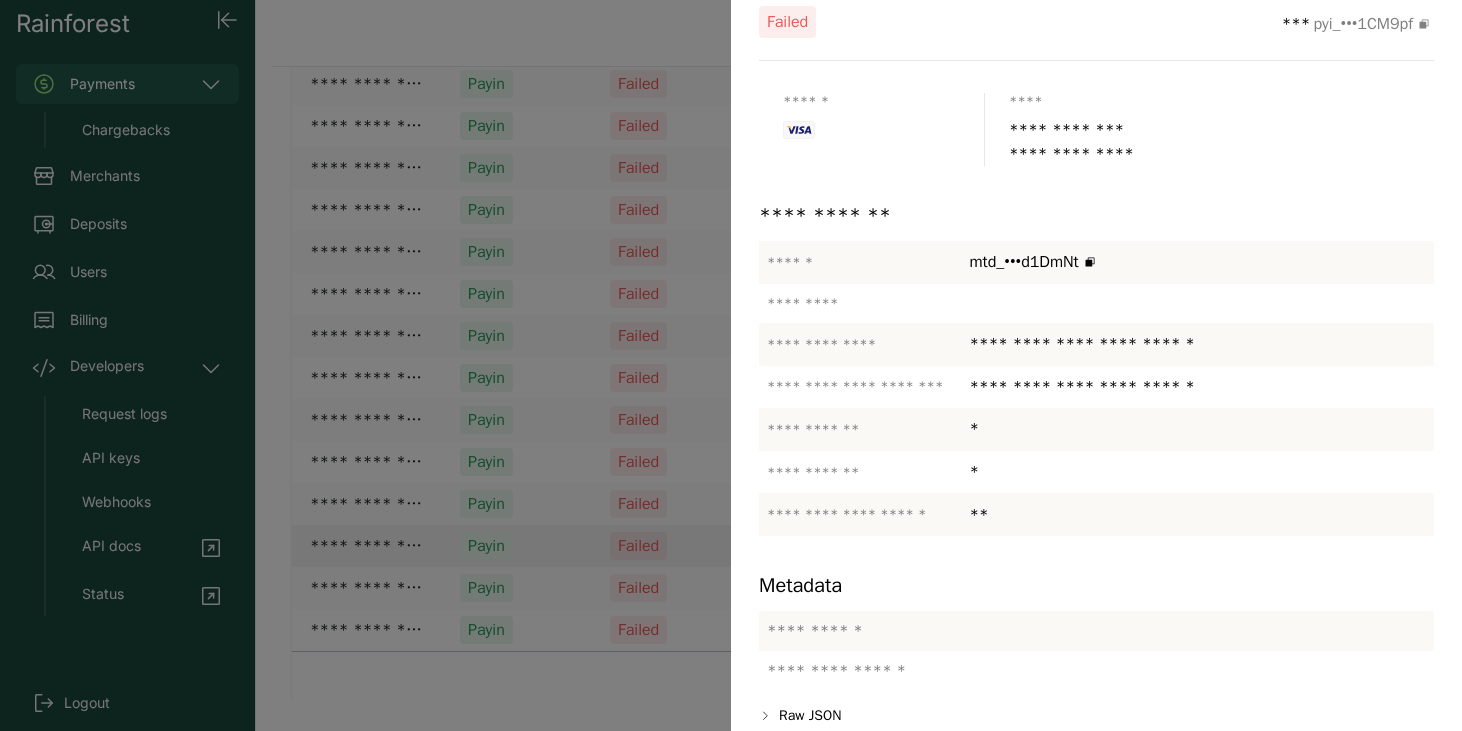 click at bounding box center [731, 365] 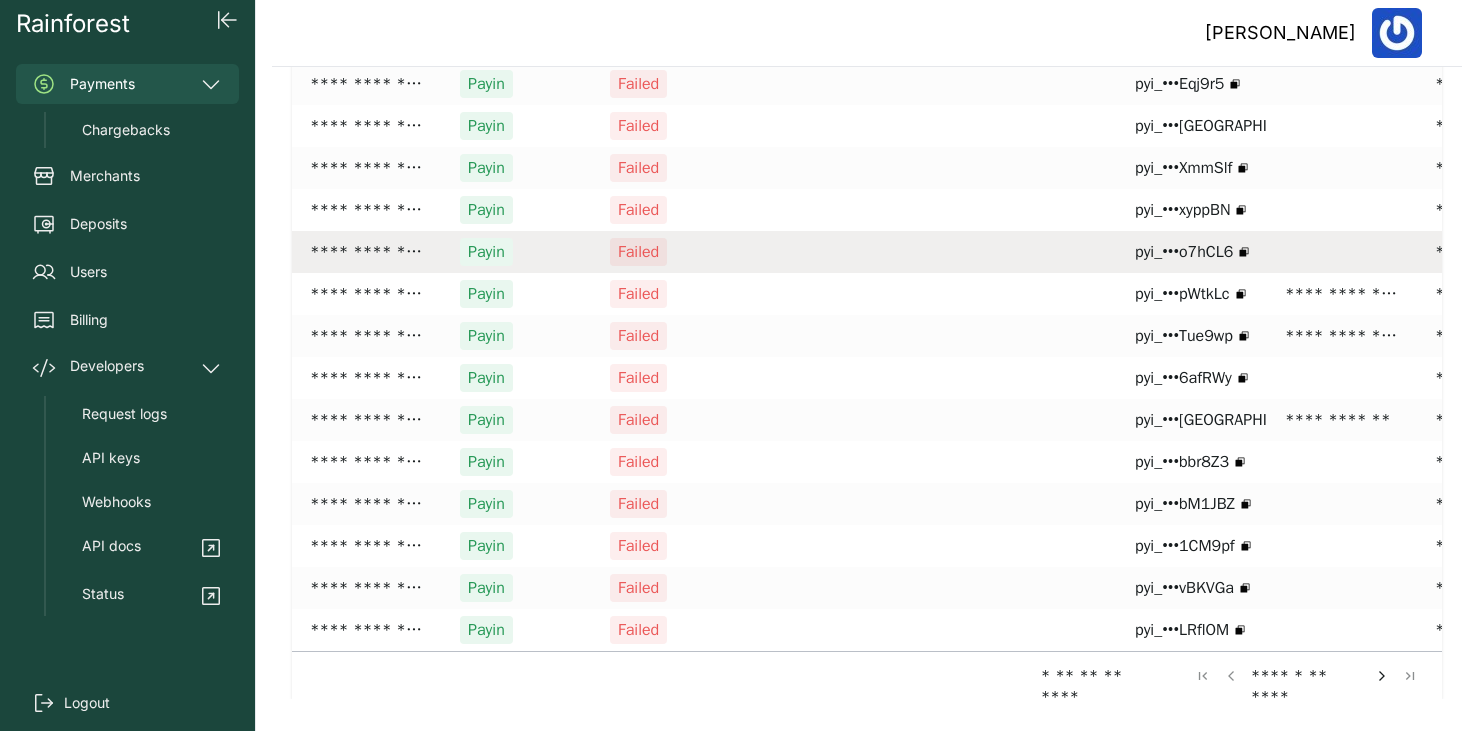 scroll, scrollTop: 0, scrollLeft: 0, axis: both 